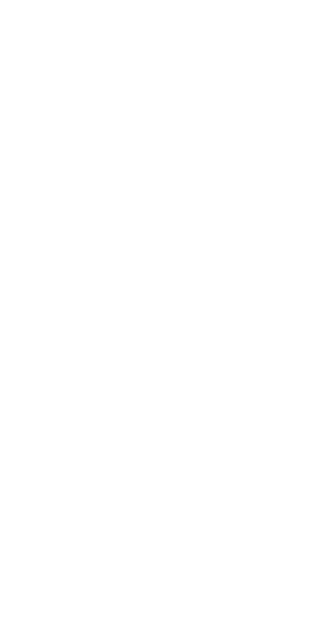 scroll, scrollTop: 0, scrollLeft: 0, axis: both 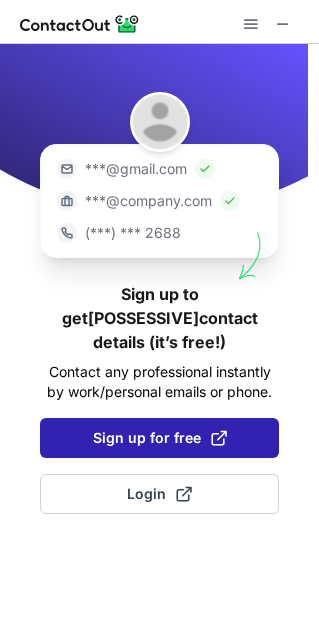 click on "Sign up for free" at bounding box center (160, 438) 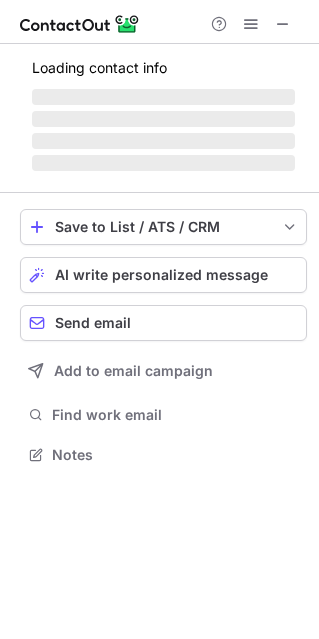 scroll, scrollTop: 9, scrollLeft: 9, axis: both 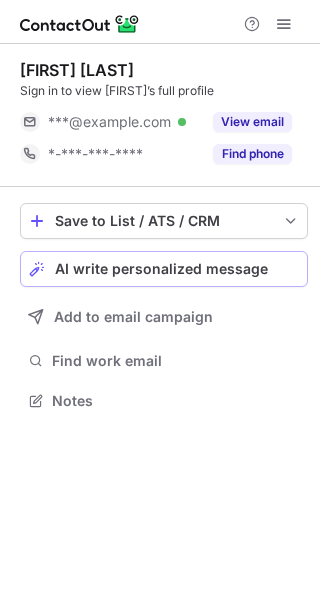 click on "AI write personalized message" at bounding box center [161, 269] 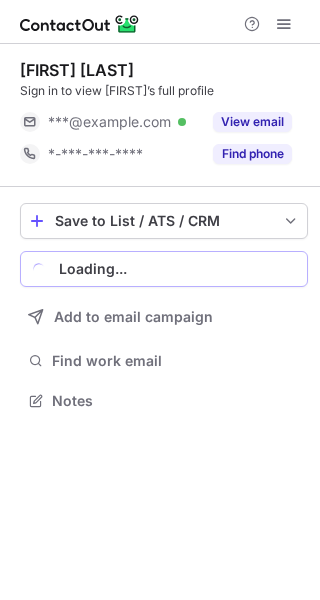 click on "Loading..." at bounding box center [179, 269] 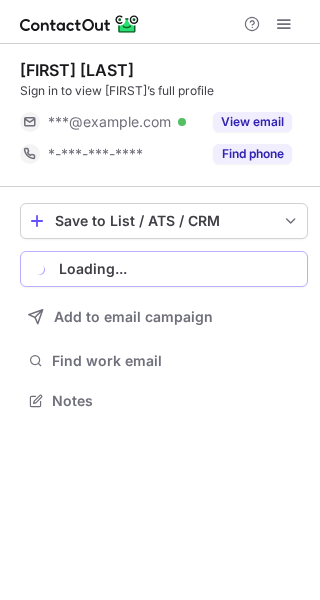 click on "Loading..." at bounding box center (179, 269) 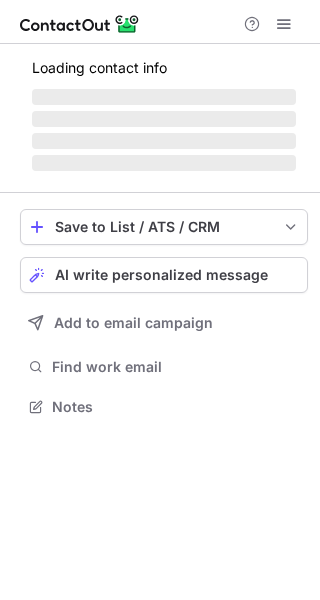 scroll, scrollTop: 0, scrollLeft: 0, axis: both 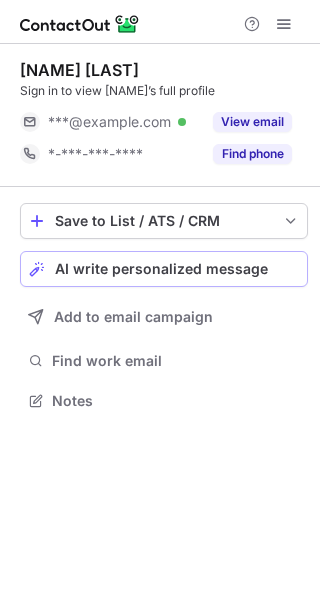 click on "AI write personalized message" at bounding box center (164, 269) 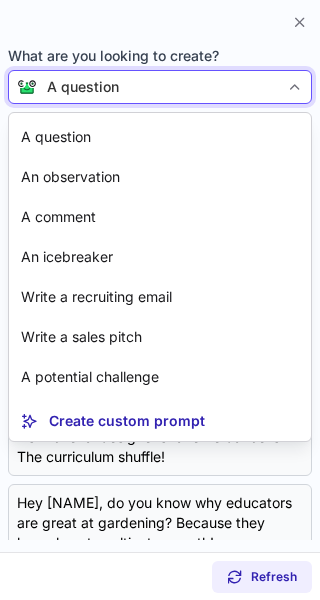 click at bounding box center (295, 87) 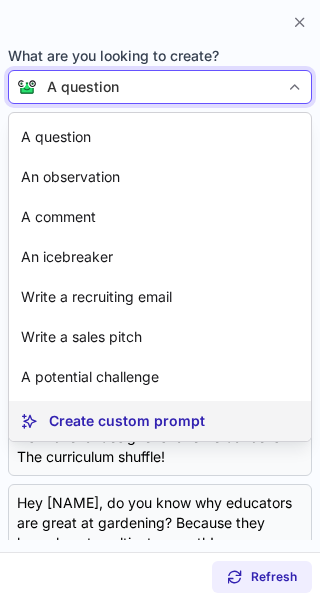 click on "Create custom prompt" at bounding box center [127, 421] 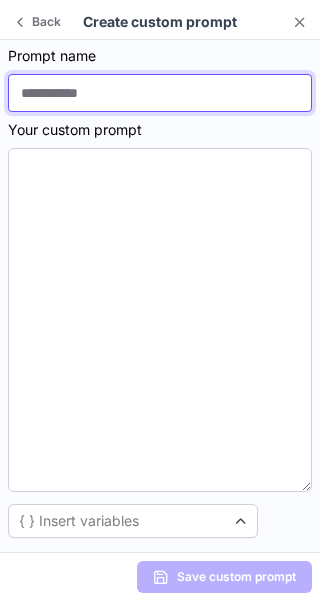 click at bounding box center [160, 93] 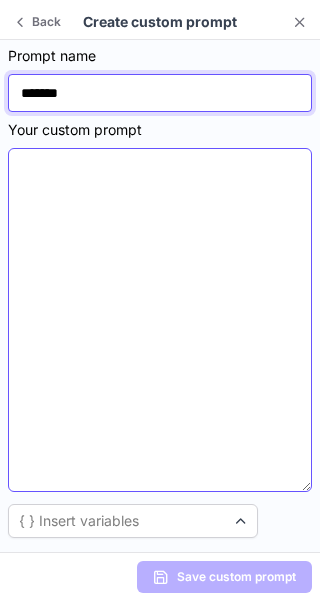 type on "*******" 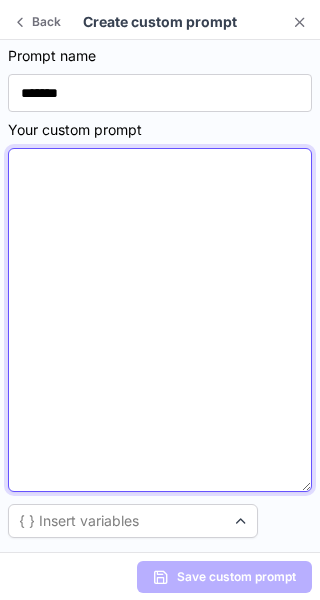 click at bounding box center (160, 320) 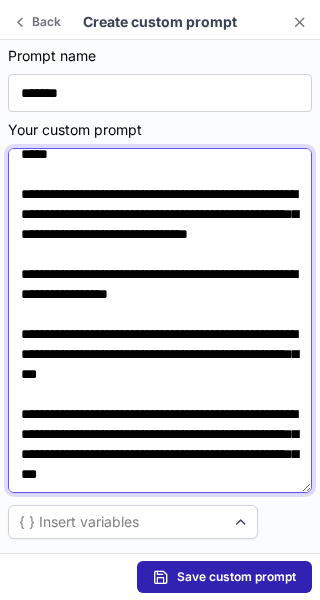 scroll, scrollTop: 0, scrollLeft: 0, axis: both 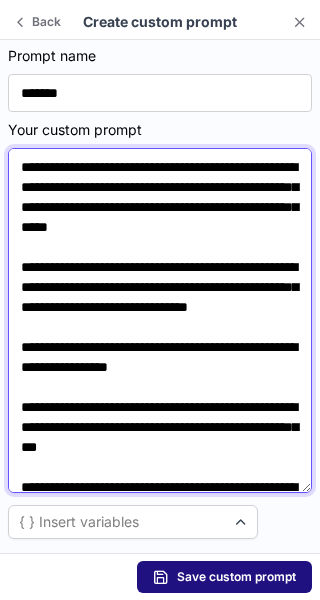 type on "**********" 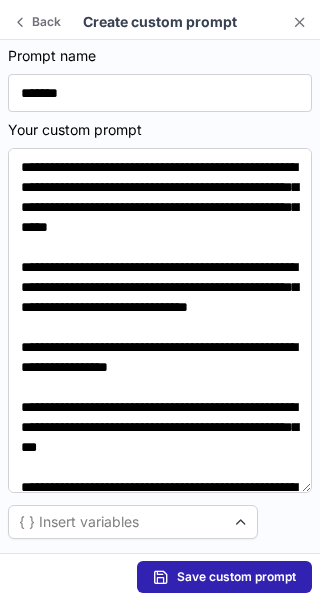 click on "Save custom prompt" at bounding box center [236, 577] 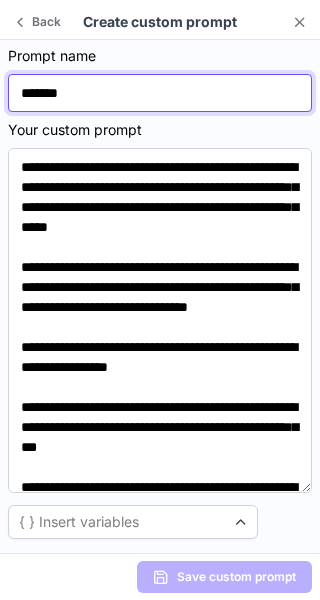click on "*******" at bounding box center (160, 93) 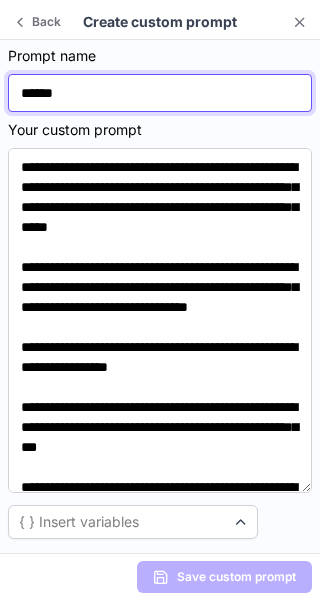 type on "*******" 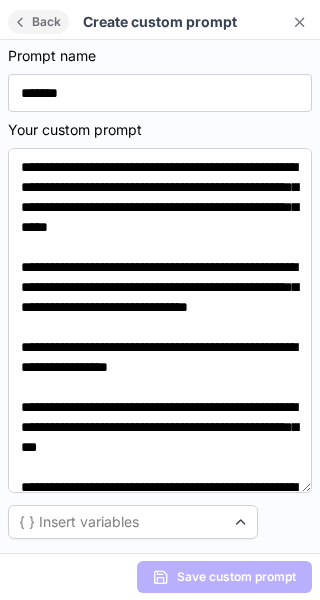 click on "Back" at bounding box center [46, 22] 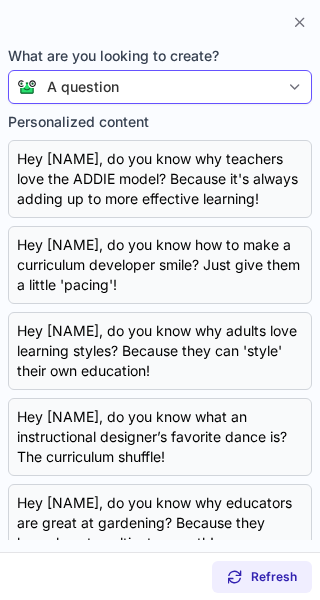 click on "A question" at bounding box center (158, 87) 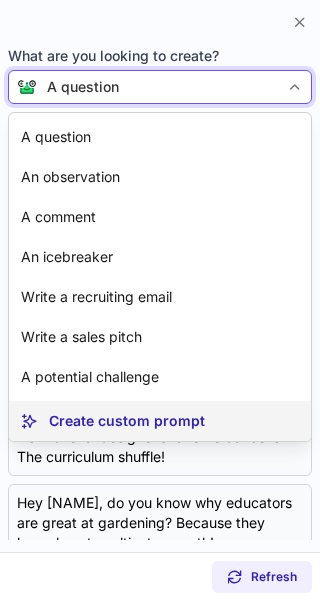 click on "Create custom prompt" at bounding box center [127, 421] 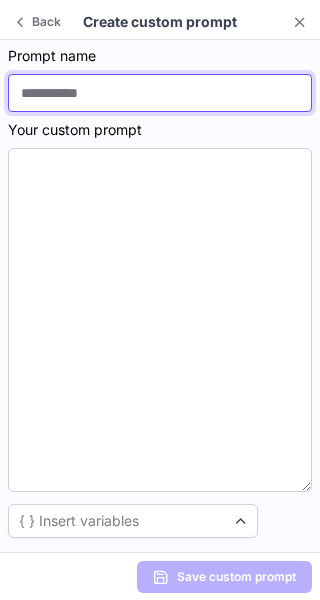 click at bounding box center (160, 93) 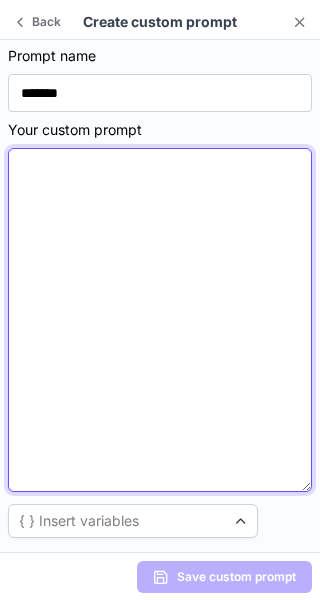 click at bounding box center (160, 320) 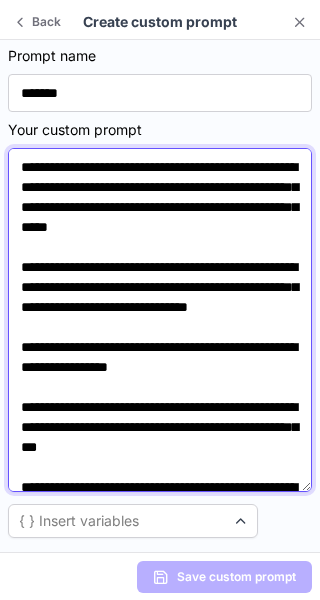 scroll, scrollTop: 143, scrollLeft: 0, axis: vertical 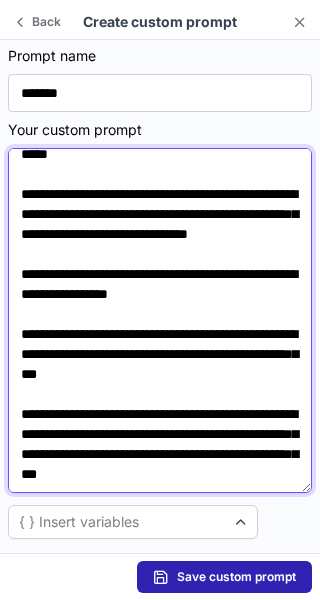 type on "**********" 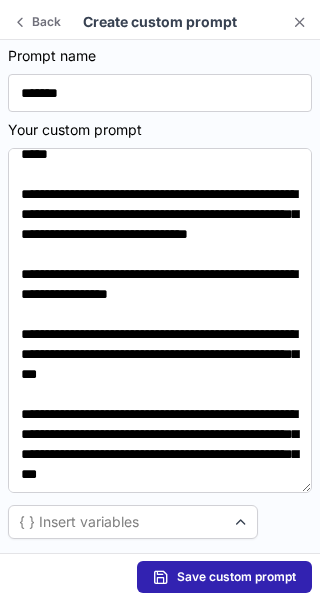 click on "Save custom prompt" at bounding box center [160, 577] 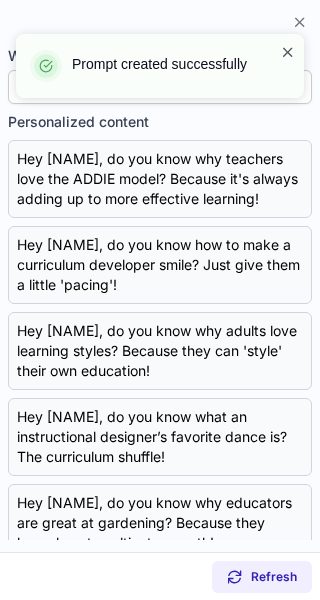 click at bounding box center (288, 52) 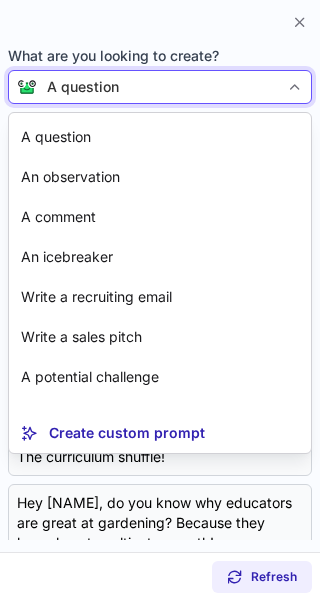 click on "A question" at bounding box center [158, 87] 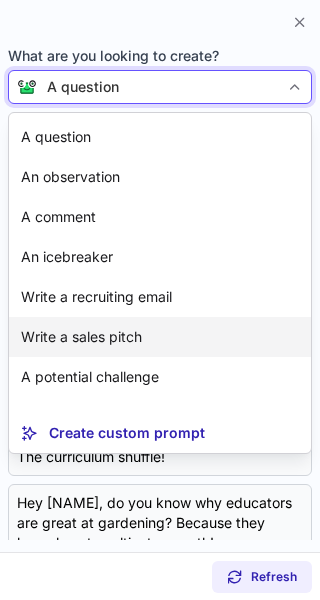 scroll, scrollTop: 35, scrollLeft: 0, axis: vertical 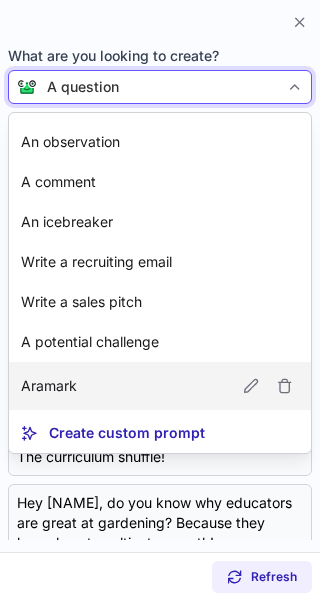 click on "Aramark" at bounding box center [160, 386] 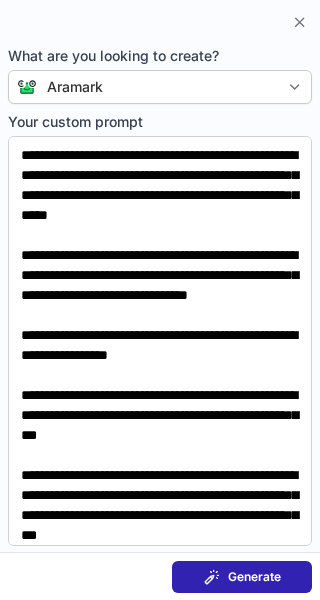 click on "Generate" at bounding box center [242, 577] 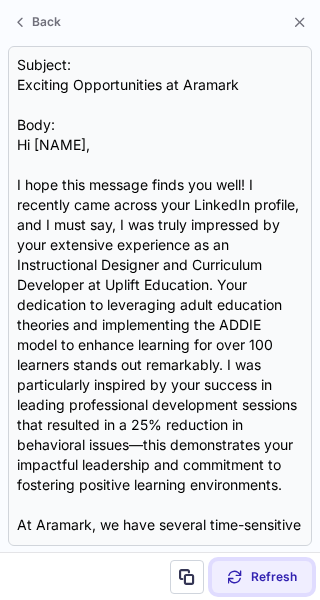 click on "Refresh" at bounding box center (274, 577) 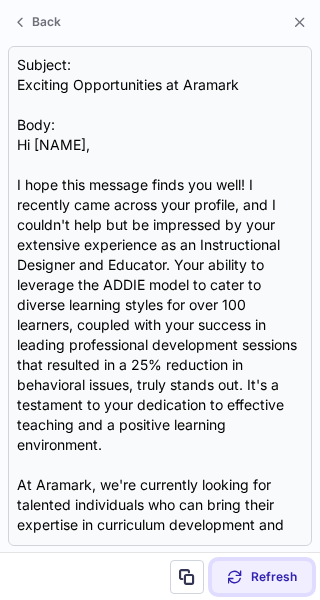 click on "Refresh" at bounding box center (274, 577) 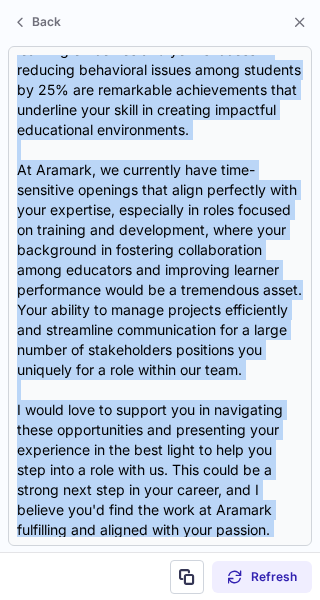 scroll, scrollTop: 536, scrollLeft: 0, axis: vertical 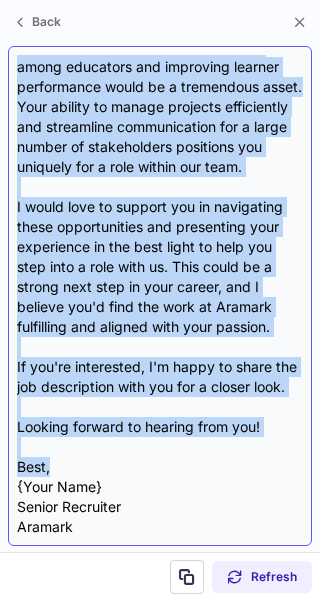 drag, startPoint x: 17, startPoint y: 149, endPoint x: 139, endPoint y: 463, distance: 336.86792 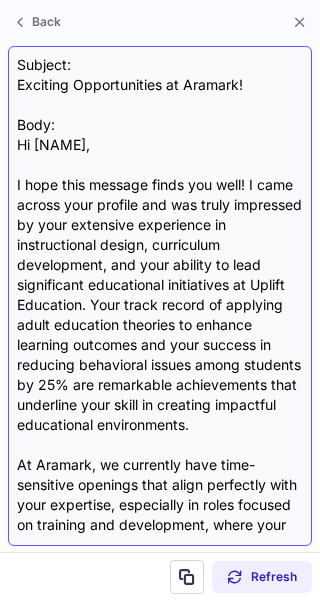 click on "Subject: Exciting Opportunities at Aramark! Body: Hi Miriam, I hope this message finds you well! I came across your profile and was truly impressed by your extensive experience in instructional design, curriculum development, and your ability to lead significant educational initiatives at Uplift Education. Your track record of applying adult education theories to enhance learning outcomes and your success in reducing behavioral issues among students by 25% are remarkable achievements that underline your skill in creating impactful educational environments. At Aramark, we currently have time-sensitive openings that align perfectly with your expertise, especially in roles focused on training and development, where your background in fostering collaboration among educators and improving learner performance would be a tremendous asset. Your ability to manage projects efficiently and streamline communication for a large number of stakeholders positions you uniquely for a role within our team. Best,  {Your Name}" at bounding box center [160, 296] 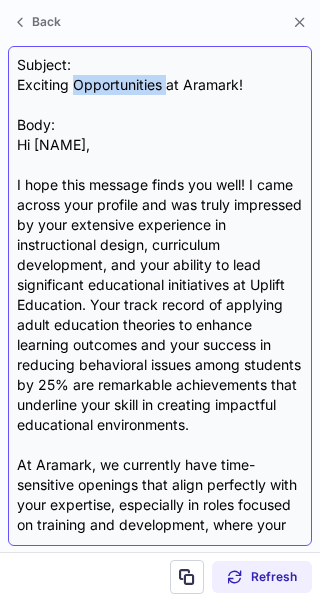 click on "Subject: Exciting Opportunities at Aramark! Body: Hi Miriam, I hope this message finds you well! I came across your profile and was truly impressed by your extensive experience in instructional design, curriculum development, and your ability to lead significant educational initiatives at Uplift Education. Your track record of applying adult education theories to enhance learning outcomes and your success in reducing behavioral issues among students by 25% are remarkable achievements that underline your skill in creating impactful educational environments. At Aramark, we currently have time-sensitive openings that align perfectly with your expertise, especially in roles focused on training and development, where your background in fostering collaboration among educators and improving learner performance would be a tremendous asset. Your ability to manage projects efficiently and streamline communication for a large number of stakeholders positions you uniquely for a role within our team. Best,  {Your Name}" at bounding box center (160, 296) 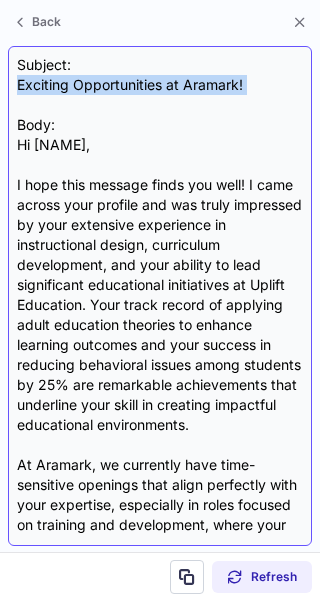 click on "Subject: Exciting Opportunities at Aramark! Body: Hi Miriam, I hope this message finds you well! I came across your profile and was truly impressed by your extensive experience in instructional design, curriculum development, and your ability to lead significant educational initiatives at Uplift Education. Your track record of applying adult education theories to enhance learning outcomes and your success in reducing behavioral issues among students by 25% are remarkable achievements that underline your skill in creating impactful educational environments. At Aramark, we currently have time-sensitive openings that align perfectly with your expertise, especially in roles focused on training and development, where your background in fostering collaboration among educators and improving learner performance would be a tremendous asset. Your ability to manage projects efficiently and streamline communication for a large number of stakeholders positions you uniquely for a role within our team. Best,  {Your Name}" at bounding box center (160, 296) 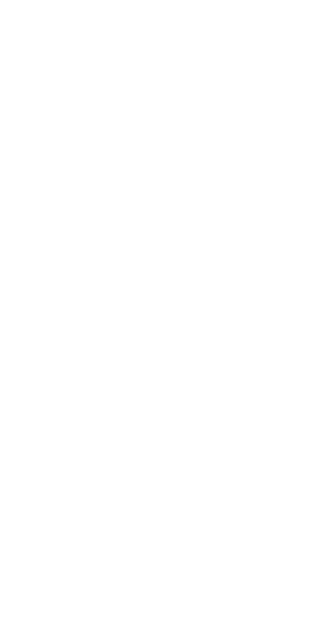 scroll, scrollTop: 0, scrollLeft: 0, axis: both 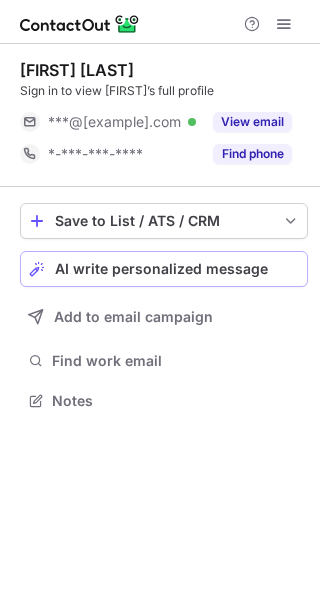 click on "AI write personalized message" at bounding box center [161, 269] 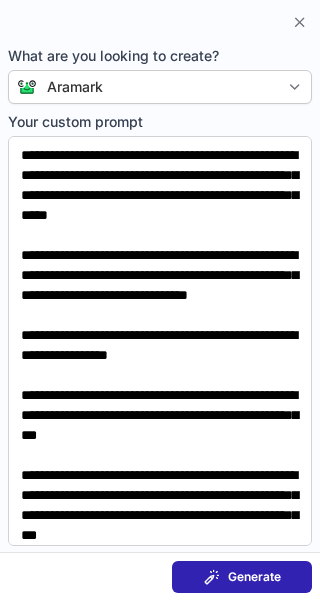 click on "Generate" at bounding box center [242, 577] 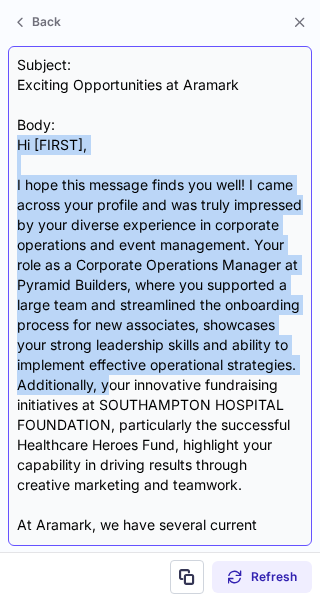 drag, startPoint x: 18, startPoint y: 146, endPoint x: 113, endPoint y: 396, distance: 267.4416 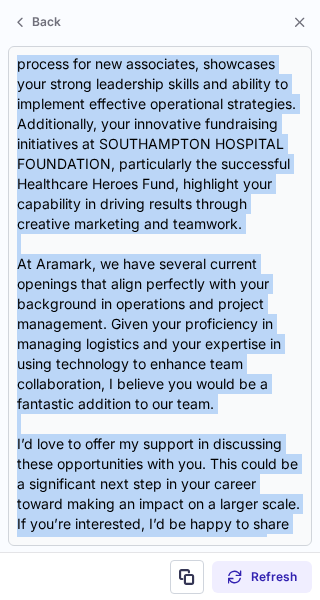 scroll, scrollTop: 456, scrollLeft: 0, axis: vertical 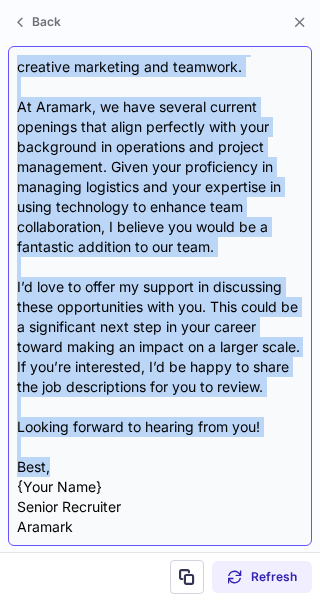 drag, startPoint x: 17, startPoint y: 143, endPoint x: 120, endPoint y: 466, distance: 339.0251 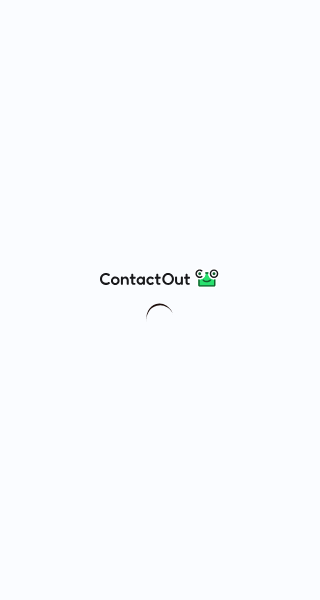 scroll, scrollTop: 0, scrollLeft: 0, axis: both 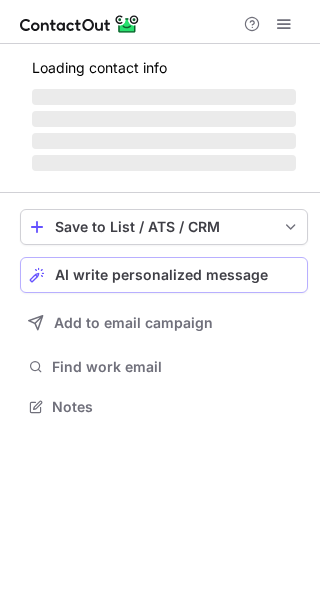 click on "AI write personalized message" at bounding box center (161, 275) 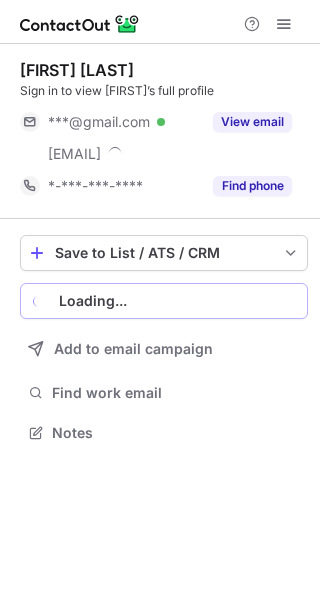 scroll, scrollTop: 9, scrollLeft: 9, axis: both 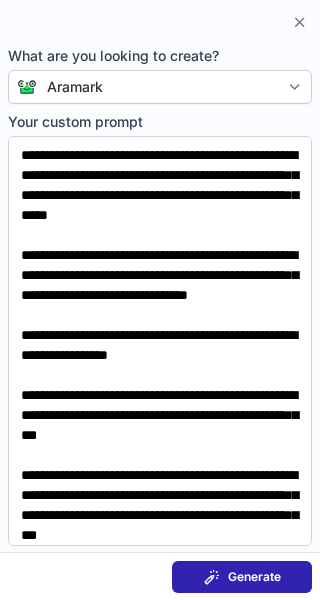 click on "Generate" at bounding box center [242, 577] 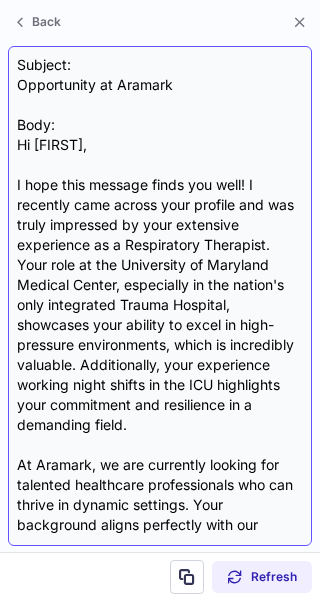 scroll, scrollTop: 386, scrollLeft: 320, axis: both 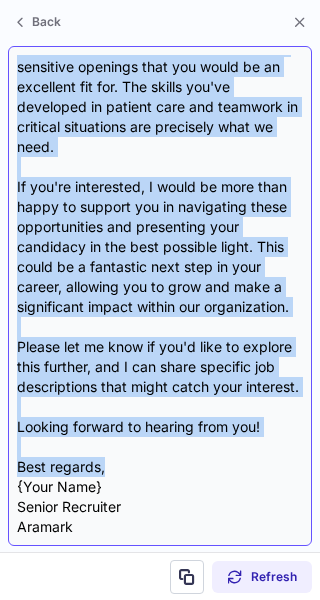 drag, startPoint x: 12, startPoint y: 143, endPoint x: 119, endPoint y: 469, distance: 343.11078 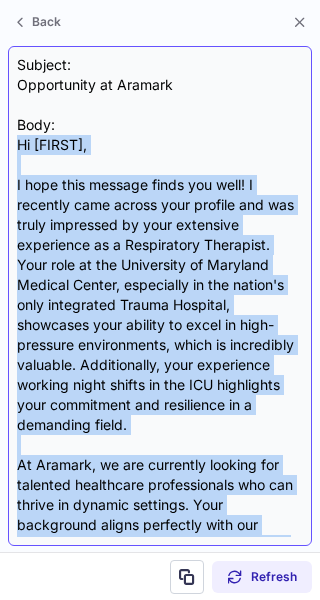 scroll, scrollTop: 0, scrollLeft: 0, axis: both 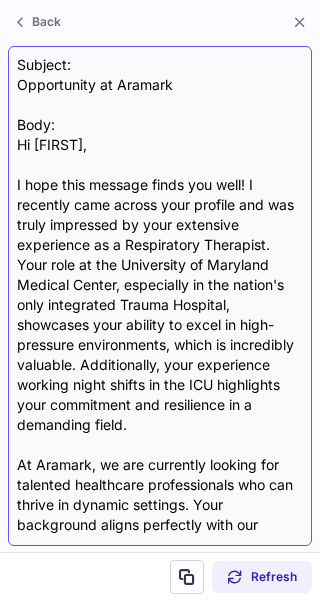 click on "Subject: Opportunity at Aramark Body: Hi Lucy, I hope this message finds you well! I recently came across your profile and was truly impressed by your extensive experience as a Respiratory Therapist. Your role at the University of Maryland Medical Center, especially in the nation's only integrated Trauma Hospital, showcases your ability to excel in high-pressure environments, which is incredibly valuable. Additionally, your experience working night shifts in the ICU highlights your commitment and resilience in a demanding field. At Aramark, we are currently looking for talented healthcare professionals who can thrive in dynamic settings. Your background aligns perfectly with our values, and I believe we have some time-sensitive openings that you would be an excellent fit for. The skills you've developed in patient care and teamwork in critical situations are precisely what we need. Looking forward to hearing from you! Best regards,  {Your Name}  Senior Recruiter  Aramark" at bounding box center [160, 296] 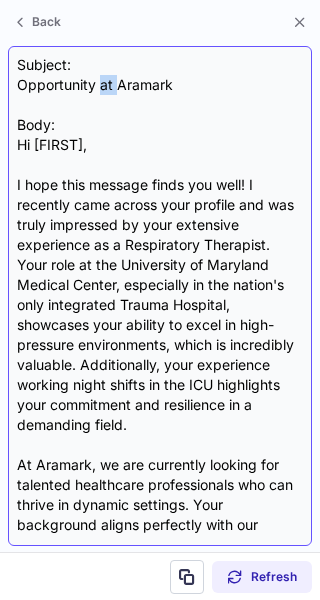 click on "Subject: Opportunity at Aramark Body: Hi Lucy, I hope this message finds you well! I recently came across your profile and was truly impressed by your extensive experience as a Respiratory Therapist. Your role at the University of Maryland Medical Center, especially in the nation's only integrated Trauma Hospital, showcases your ability to excel in high-pressure environments, which is incredibly valuable. Additionally, your experience working night shifts in the ICU highlights your commitment and resilience in a demanding field. At Aramark, we are currently looking for talented healthcare professionals who can thrive in dynamic settings. Your background aligns perfectly with our values, and I believe we have some time-sensitive openings that you would be an excellent fit for. The skills you've developed in patient care and teamwork in critical situations are precisely what we need. Looking forward to hearing from you! Best regards,  {Your Name}  Senior Recruiter  Aramark" at bounding box center [160, 296] 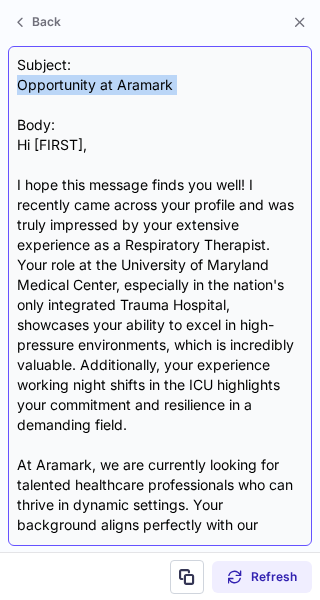 click on "Subject: Opportunity at Aramark Body: Hi Lucy, I hope this message finds you well! I recently came across your profile and was truly impressed by your extensive experience as a Respiratory Therapist. Your role at the University of Maryland Medical Center, especially in the nation's only integrated Trauma Hospital, showcases your ability to excel in high-pressure environments, which is incredibly valuable. Additionally, your experience working night shifts in the ICU highlights your commitment and resilience in a demanding field. At Aramark, we are currently looking for talented healthcare professionals who can thrive in dynamic settings. Your background aligns perfectly with our values, and I believe we have some time-sensitive openings that you would be an excellent fit for. The skills you've developed in patient care and teamwork in critical situations are precisely what we need. Looking forward to hearing from you! Best regards,  {Your Name}  Senior Recruiter  Aramark" at bounding box center (160, 296) 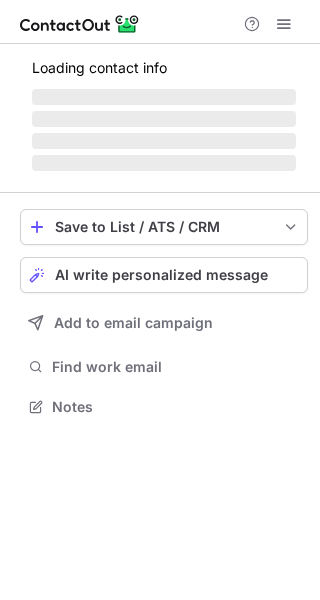 scroll, scrollTop: 0, scrollLeft: 0, axis: both 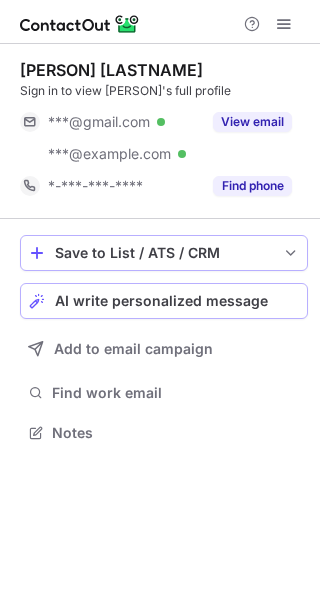 click on "Save to List / ATS / CRM" at bounding box center (164, 253) 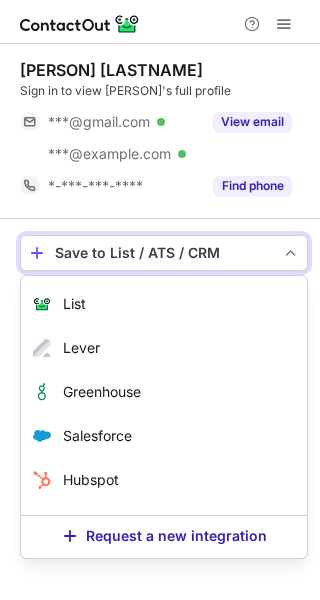 click on "Luca Crivellari Sign in to view Luca’s full profile ***@gmail.com Verified ***@tamuc.edu Verified View email *-***-***-**** Find phone" at bounding box center [164, 131] 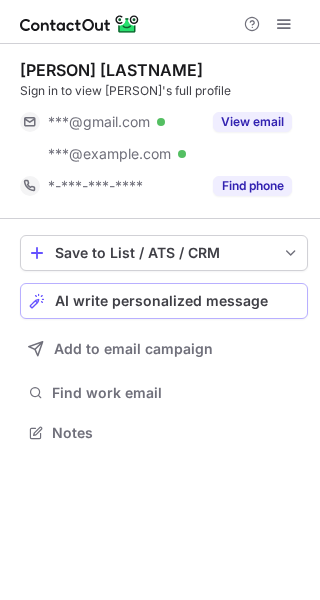 click on "AI write personalized message" at bounding box center [161, 301] 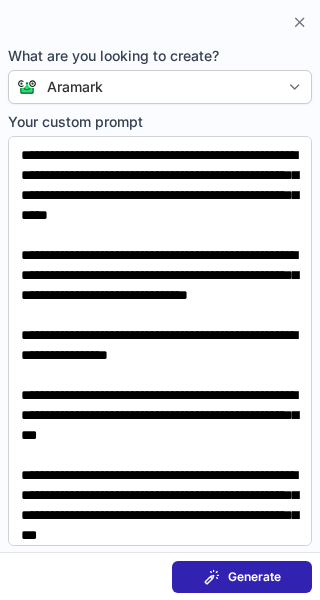 click on "Generate" at bounding box center (254, 577) 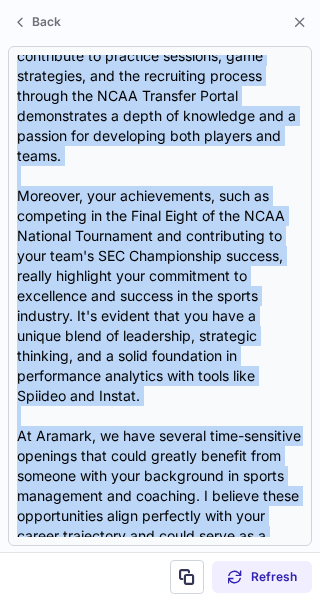 scroll, scrollTop: 656, scrollLeft: 0, axis: vertical 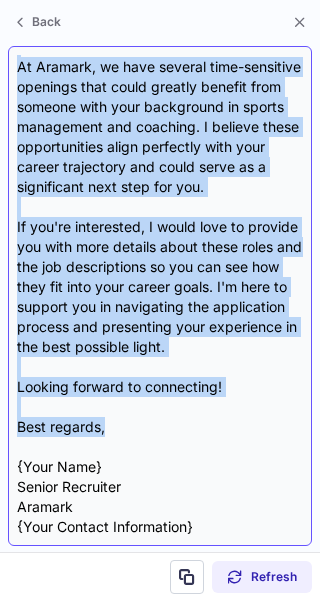 drag, startPoint x: 16, startPoint y: 143, endPoint x: 123, endPoint y: 436, distance: 311.92627 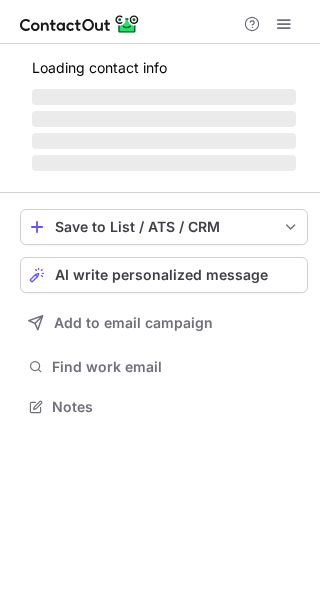 scroll, scrollTop: 0, scrollLeft: 0, axis: both 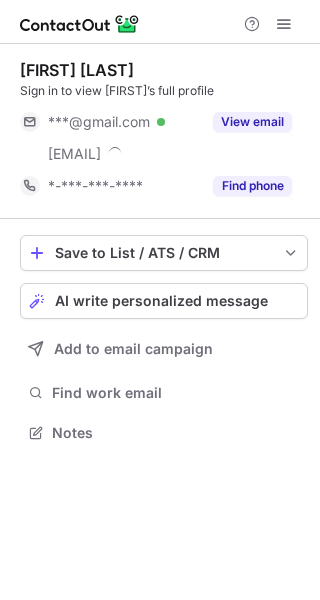 click on "Save to List / ATS / CRM List Select Lever Connect Greenhouse Connect Salesforce Connect Hubspot Connect Bullhorn Connect Zapier (100+ Applications) Connect Request a new integration AI write personalized message Add to email campaign Find work email Notes" at bounding box center (164, 341) 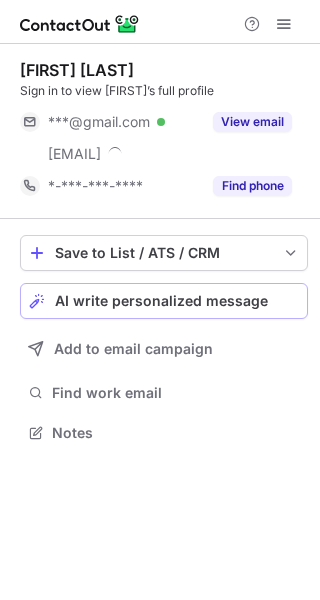 click on "AI write personalized message" at bounding box center [161, 301] 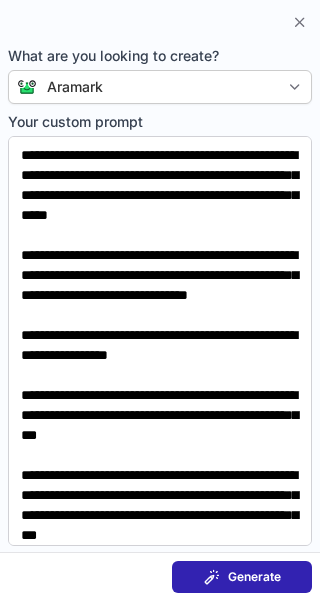 click on "Generate" at bounding box center [242, 577] 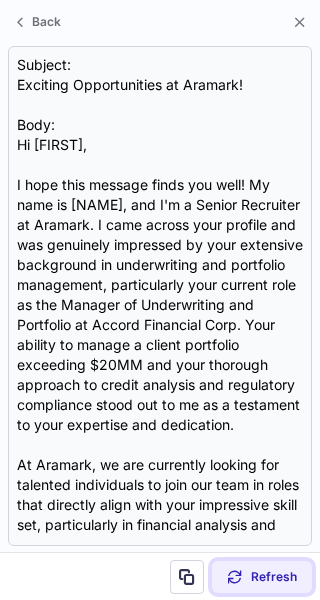 click on "Refresh" at bounding box center [262, 577] 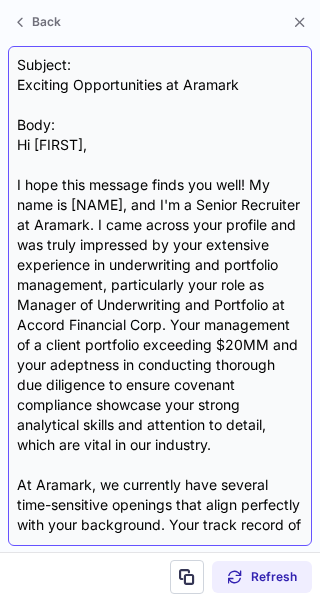 click on "Subject: Exciting Opportunities at Aramark Body: Hi Nathaniel, I hope this message finds you well! My name is {Your Name}, and I'm a Senior Recruiter at Aramark. I came across your profile and was truly impressed by your extensive experience in underwriting and portfolio management, particularly your role as Manager of Underwriting and Portfolio at Accord Financial Corp. Your management of a client portfolio exceeding $20MM and your adeptness in conducting thorough due diligence to ensure covenant compliance showcase your strong analytical skills and attention to detail, which are vital in our industry. I would love to support you in exploring these opportunities and discuss the best approach to potentially get your foot in the door at Aramark. If you’re interested, I can share the job descriptions with you for a closer look. Looking forward to connecting! Best,  {Your Name}  Senior Recruiter  Aramark" at bounding box center (160, 296) 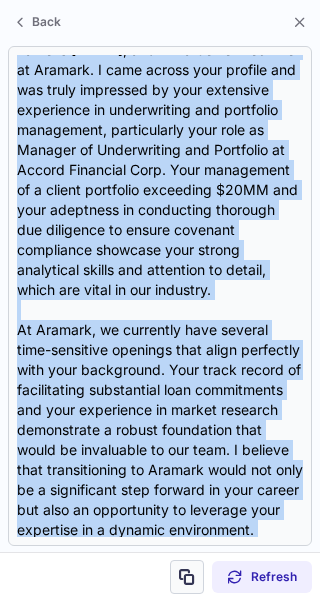 scroll, scrollTop: 456, scrollLeft: 0, axis: vertical 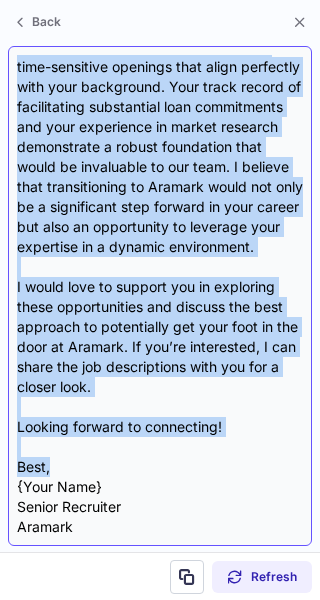 drag, startPoint x: 11, startPoint y: 146, endPoint x: 114, endPoint y: 466, distance: 336.16812 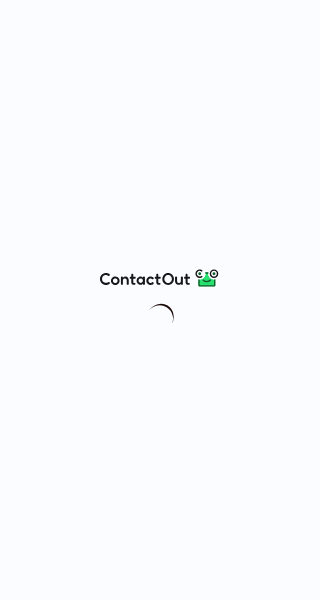 scroll, scrollTop: 0, scrollLeft: 0, axis: both 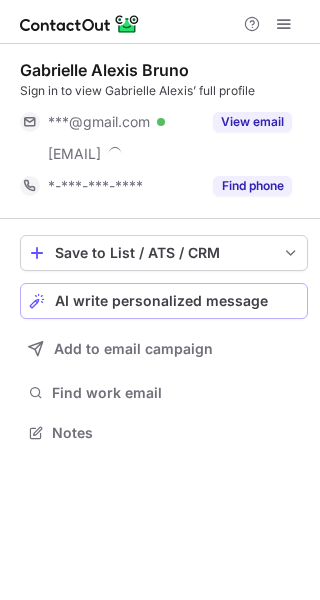 click on "AI write personalized message" at bounding box center (164, 301) 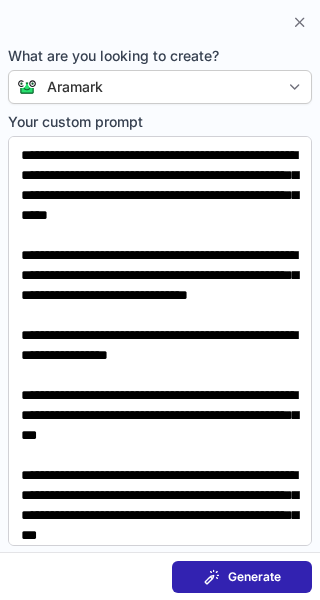 click on "Generate" at bounding box center (254, 577) 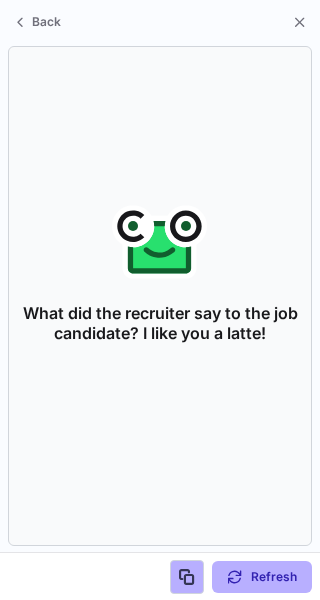 scroll, scrollTop: 386, scrollLeft: 320, axis: both 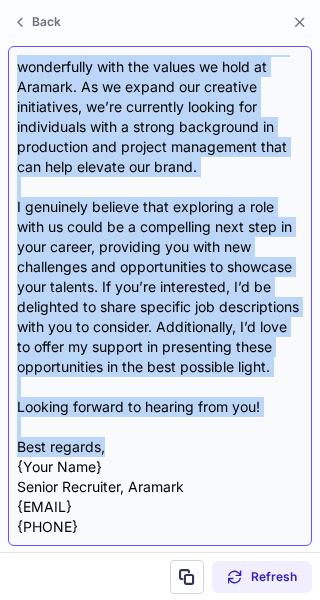 drag, startPoint x: 19, startPoint y: 136, endPoint x: 133, endPoint y: 447, distance: 331.23557 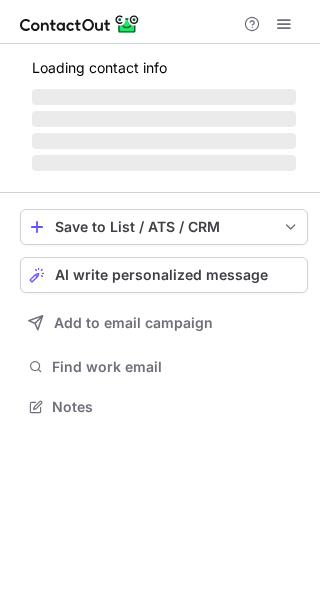 scroll, scrollTop: 0, scrollLeft: 0, axis: both 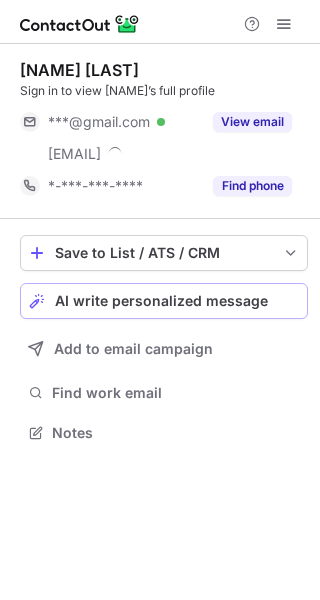 click on "AI write personalized message" at bounding box center [164, 301] 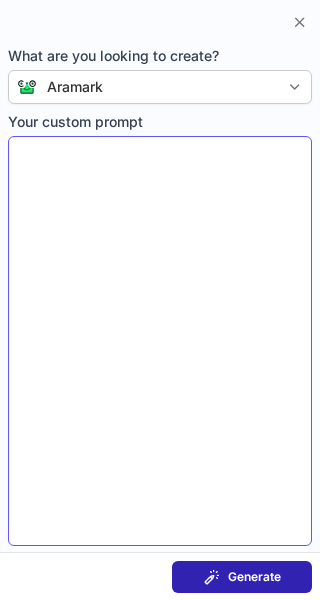 type on "**********" 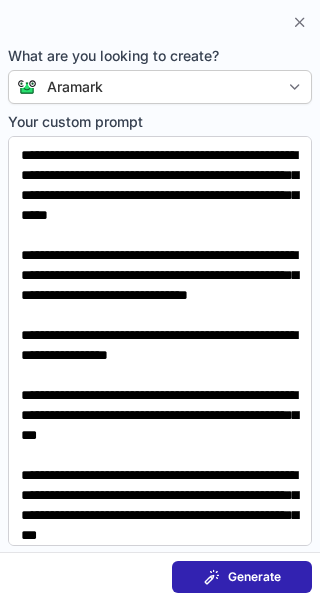click on "Generate" at bounding box center (242, 577) 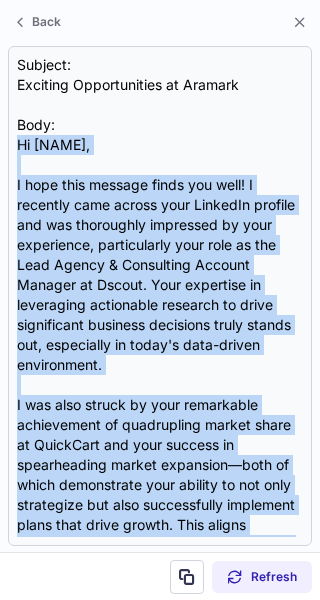 scroll, scrollTop: 516, scrollLeft: 0, axis: vertical 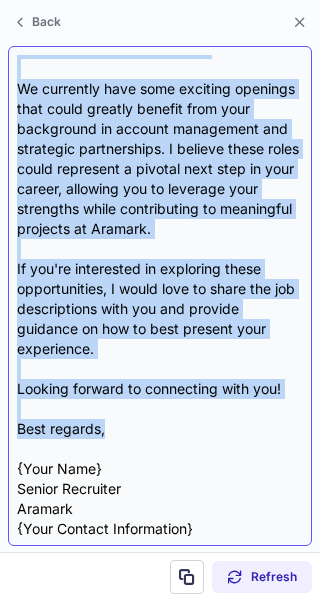 drag, startPoint x: 15, startPoint y: 142, endPoint x: 152, endPoint y: 431, distance: 319.82806 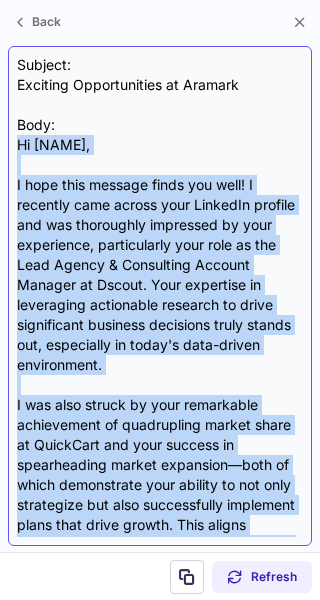 copy on "Hi Loren, I hope this message finds you well! I recently came across your LinkedIn profile and was thoroughly impressed by your experience, particularly your role as the Lead Agency & Consulting Account Manager at Dscout. Your expertise in leveraging actionable research to drive significant business decisions truly stands out, especially in today's data-driven environment. I was also struck by your remarkable achievement of quadrupling market share at QuickCart and your success in spearheading market expansion—both of which demonstrate your ability to not only strategize but also successfully implement plans that drive growth. This aligns perfectly with the dynamic and innovative culture we foster at Aramark. We currently have some exciting openings that could greatly benefit from your background in account management and strategic partnerships. I believe these roles could represent a pivotal next step in your career, allowing you to leverage your strengths while contributing to meaningful projects at Aram..." 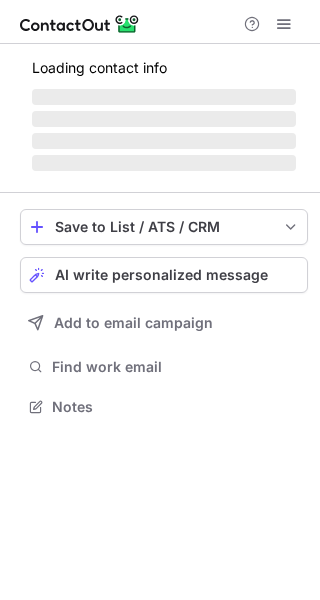 scroll, scrollTop: 0, scrollLeft: 0, axis: both 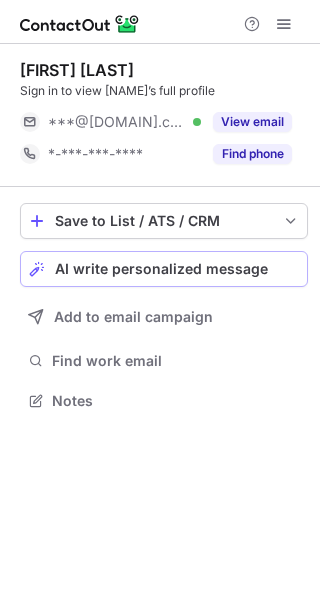click on "AI write personalized message" at bounding box center [161, 269] 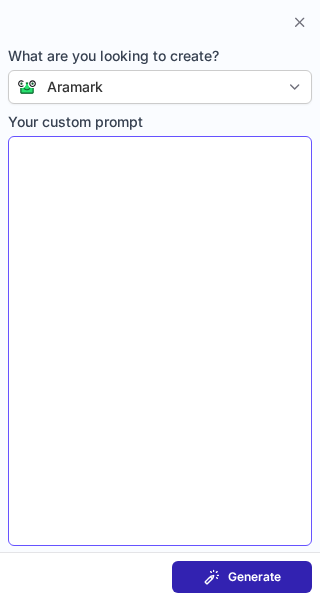 type on "**********" 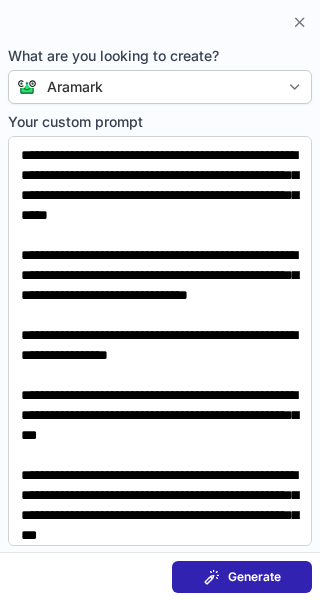 click at bounding box center (212, 577) 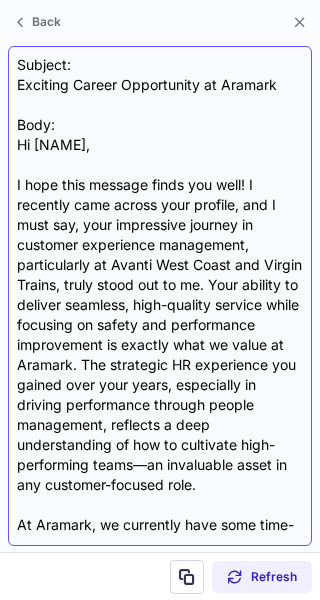 click on "Subject: Exciting Career Opportunity at Aramark Body: Hi Warren, I hope this message finds you well! I recently came across your profile, and I must say, your impressive journey in customer experience management, particularly at Avanti West Coast and Virgin Trains, truly stood out to me. Your ability to deliver seamless, high-quality service while focusing on safety and performance improvement is exactly what we value at Aramark. The strategic HR experience you gained over your years, especially in driving performance through people management, reflects a deep understanding of how to cultivate high-performing teams—an invaluable asset in any customer-focused role. At Aramark, we currently have some time-sensitive openings that align perfectly with your background and expertise. I believe transitioning into a role here would not only leverage your extensive skills but also be a significant step forward in your career. Looking forward to hearing from you! Best regards,  {Your Name}  Senior Recruiter, Aramark" at bounding box center [160, 296] 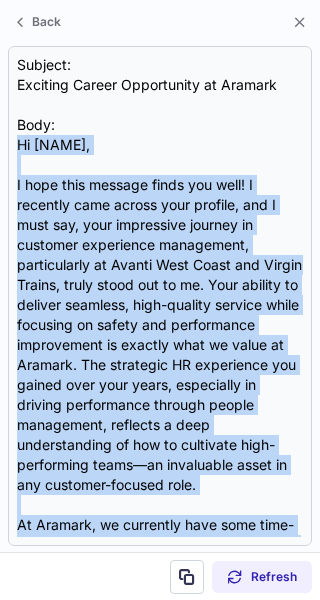 scroll, scrollTop: 417, scrollLeft: 0, axis: vertical 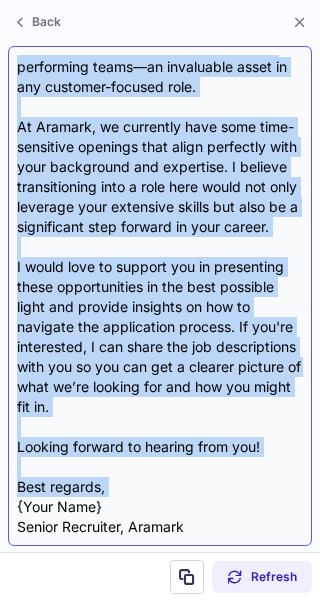 drag, startPoint x: 15, startPoint y: 146, endPoint x: 126, endPoint y: 481, distance: 352.91077 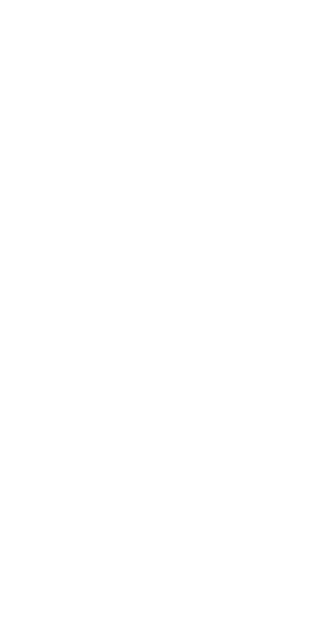 scroll, scrollTop: 0, scrollLeft: 0, axis: both 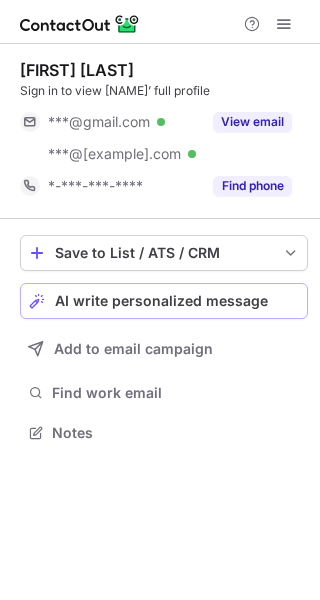 click on "AI write personalized message" at bounding box center (161, 301) 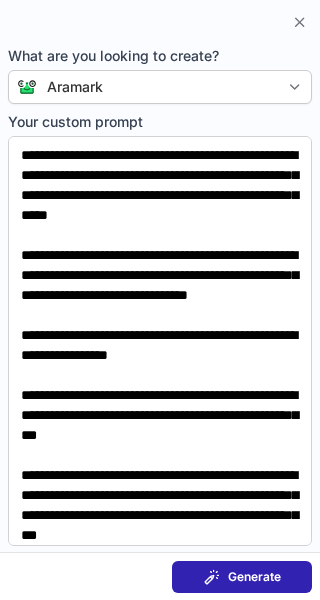 click on "Generate" at bounding box center (242, 577) 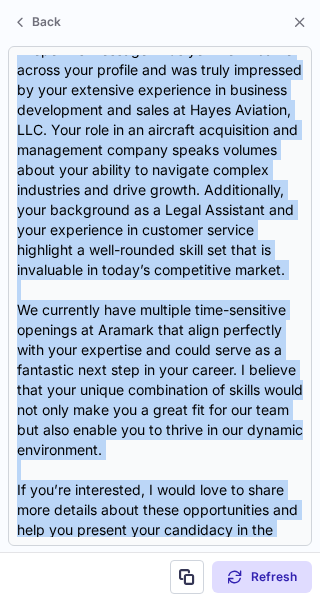 scroll, scrollTop: 417, scrollLeft: 0, axis: vertical 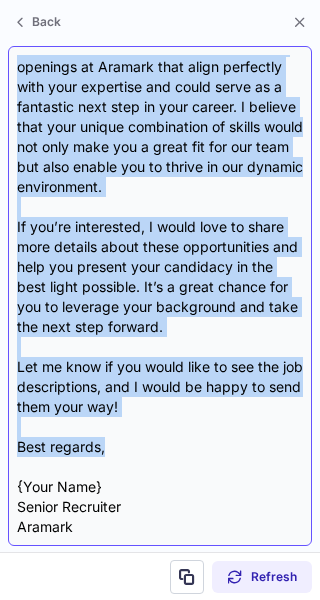 drag, startPoint x: 17, startPoint y: 137, endPoint x: 107, endPoint y: 446, distance: 321.84003 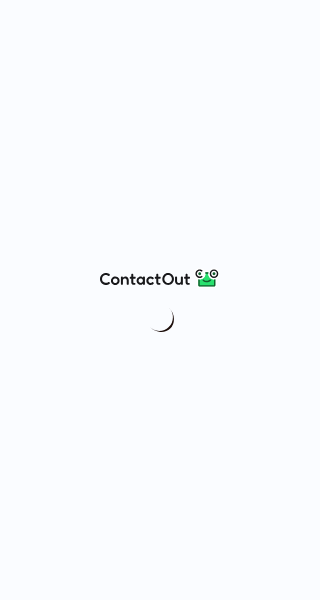 scroll, scrollTop: 0, scrollLeft: 0, axis: both 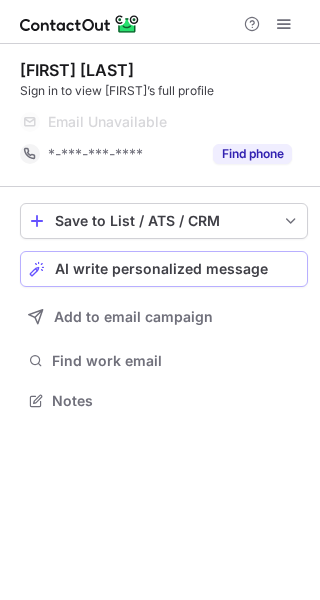 click on "AI write personalized message" at bounding box center (161, 269) 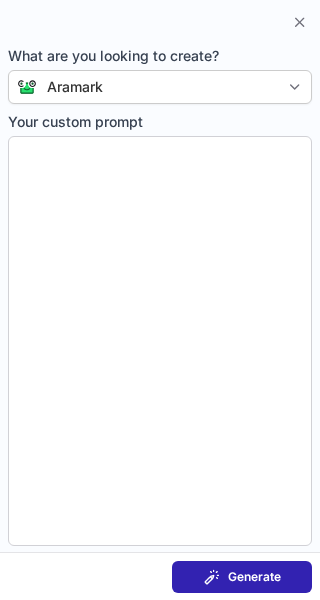 type on "**********" 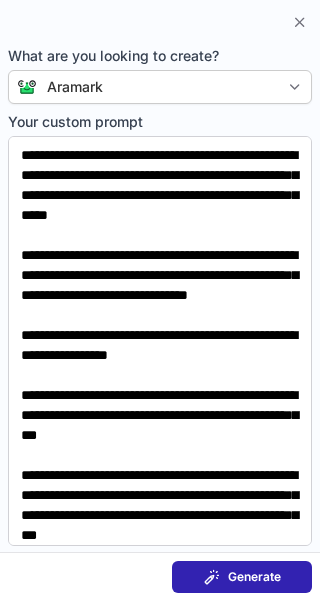 scroll, scrollTop: 354, scrollLeft: 320, axis: both 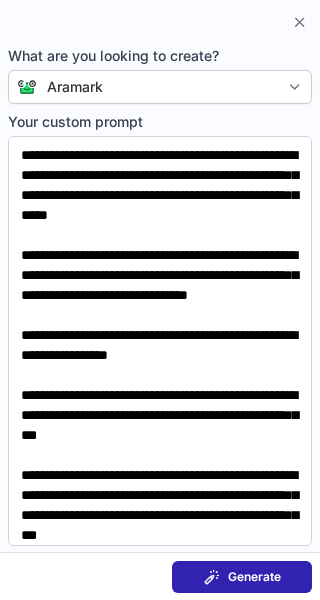 click on "Generate" at bounding box center [242, 577] 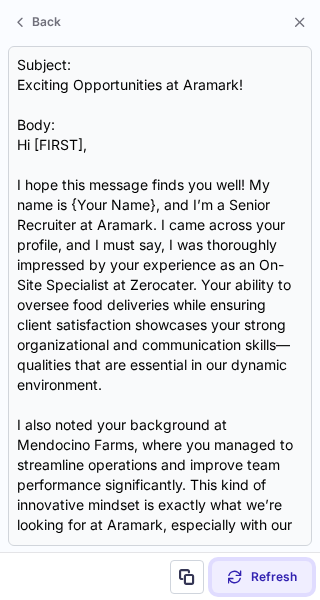 click on "Refresh" at bounding box center [274, 577] 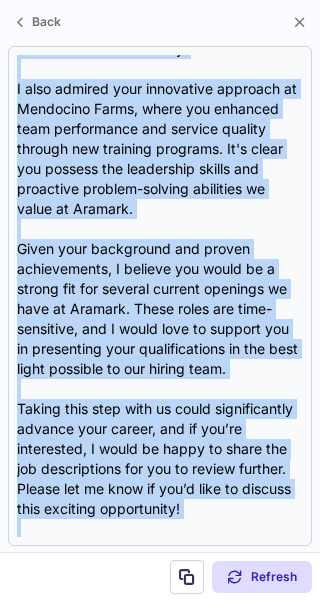 scroll, scrollTop: 417, scrollLeft: 0, axis: vertical 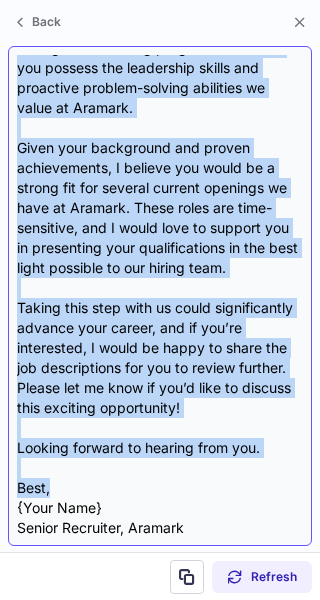 drag, startPoint x: 16, startPoint y: 148, endPoint x: 141, endPoint y: 487, distance: 361.3115 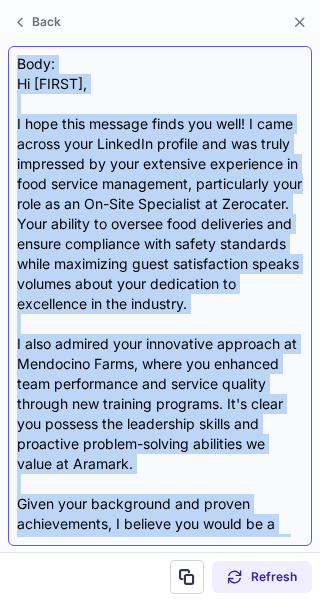 scroll, scrollTop: 0, scrollLeft: 0, axis: both 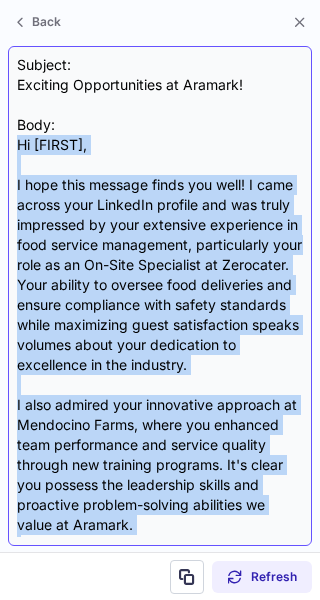 drag, startPoint x: 279, startPoint y: 461, endPoint x: 14, endPoint y: 140, distance: 416.25232 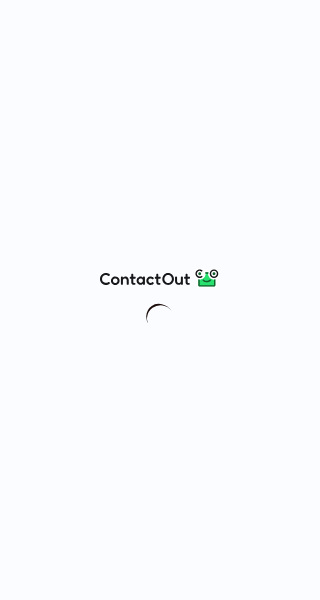 scroll, scrollTop: 0, scrollLeft: 0, axis: both 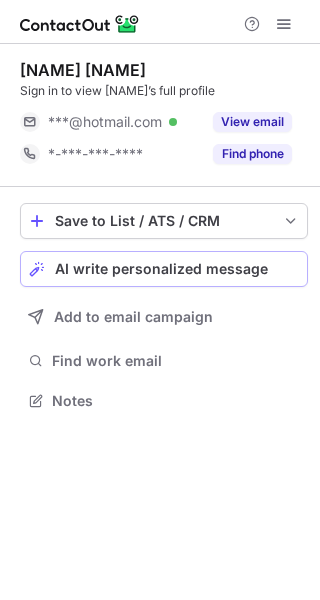 click on "AI write personalized message" at bounding box center (161, 269) 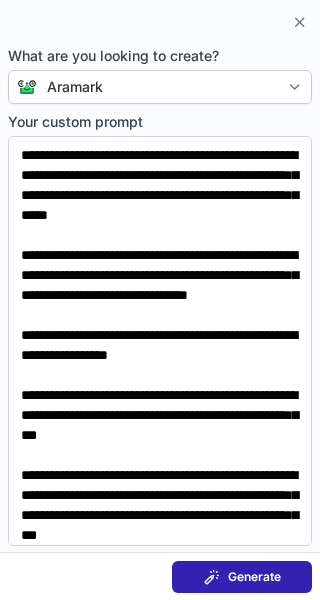 click at bounding box center [212, 577] 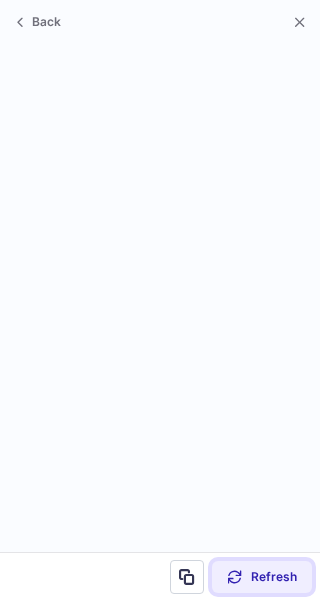 click on "Refresh" at bounding box center (262, 577) 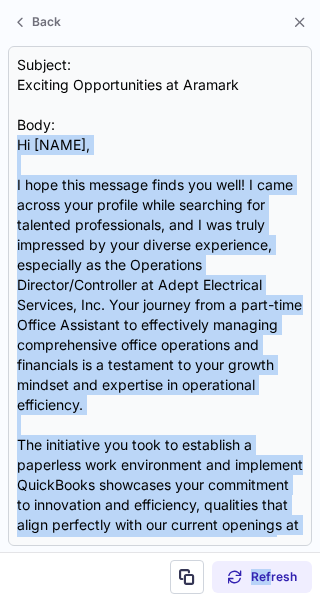 scroll, scrollTop: 557, scrollLeft: 0, axis: vertical 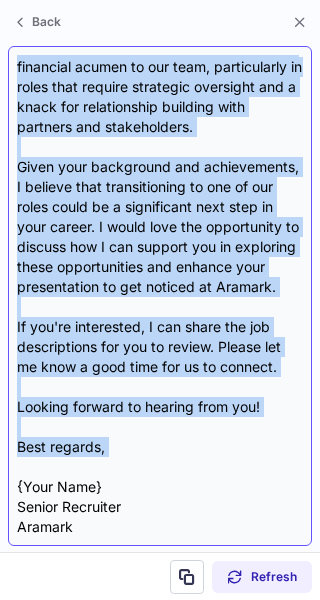 drag, startPoint x: 12, startPoint y: 143, endPoint x: 202, endPoint y: 462, distance: 371.2964 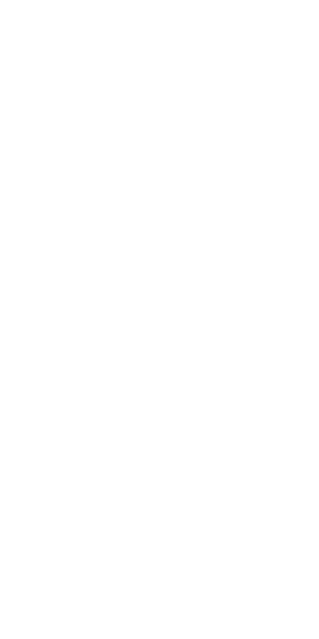 scroll, scrollTop: 0, scrollLeft: 0, axis: both 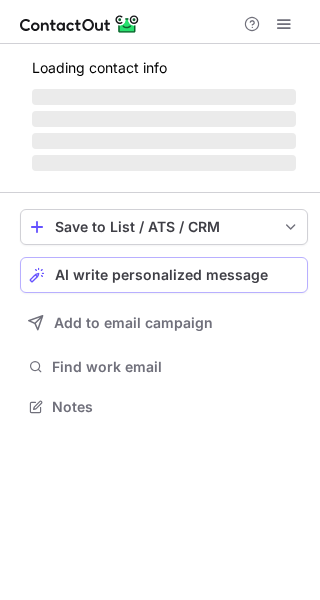 click on "AI write personalized message" at bounding box center (161, 275) 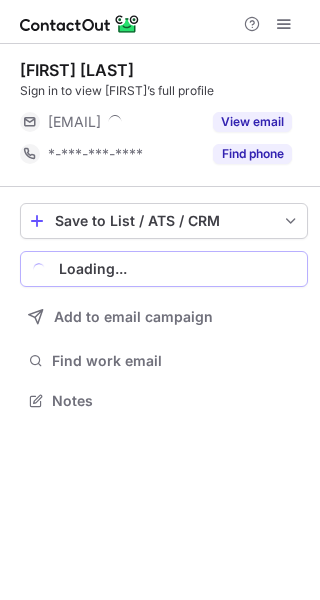 scroll, scrollTop: 386, scrollLeft: 320, axis: both 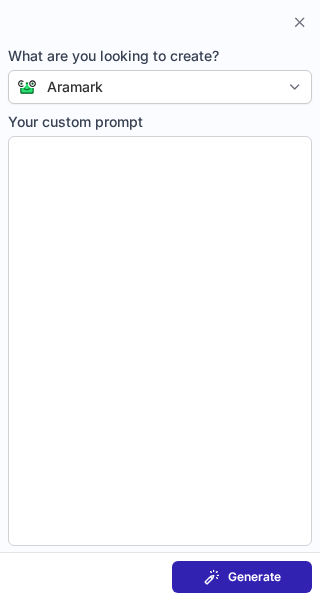 type on "**********" 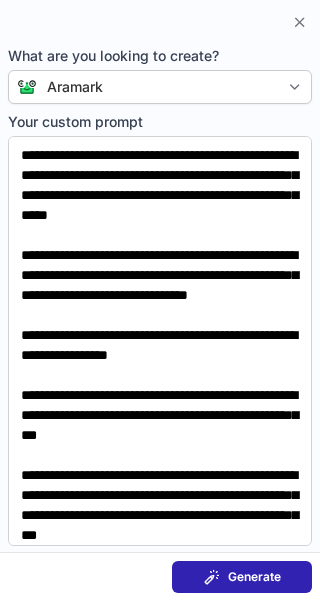 click at bounding box center (212, 577) 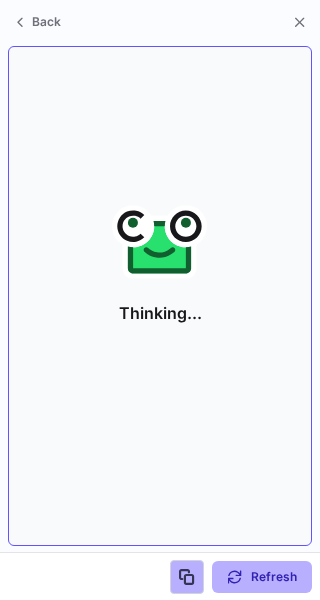 scroll, scrollTop: 354, scrollLeft: 320, axis: both 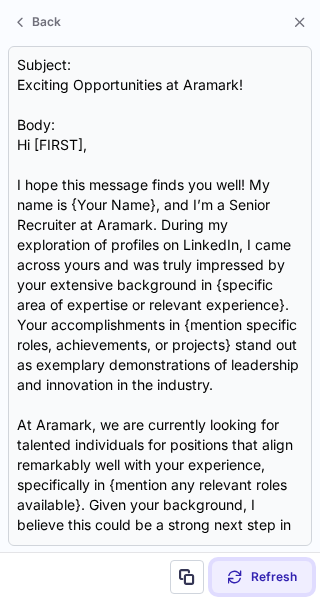 click on "Refresh" at bounding box center (262, 577) 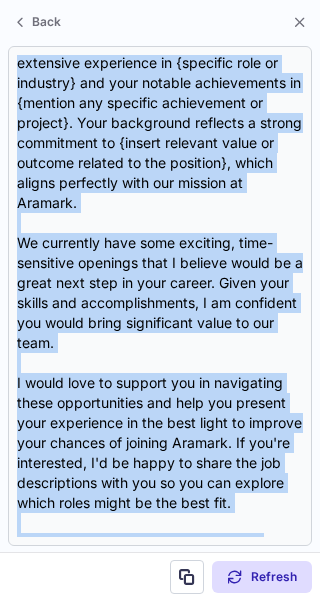 scroll, scrollTop: 316, scrollLeft: 0, axis: vertical 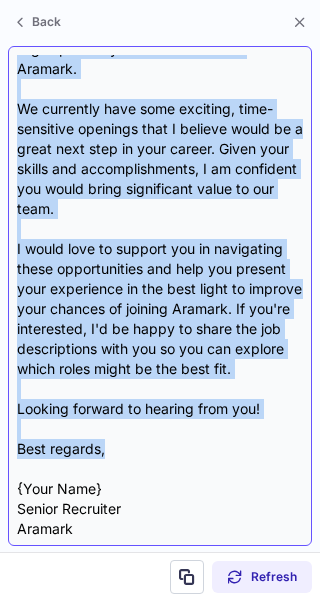 drag, startPoint x: 13, startPoint y: 147, endPoint x: 167, endPoint y: 448, distance: 338.10797 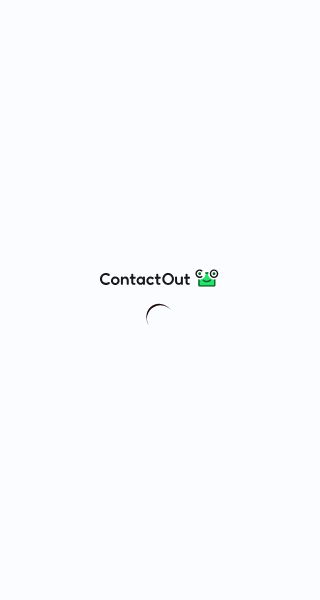 scroll, scrollTop: 0, scrollLeft: 0, axis: both 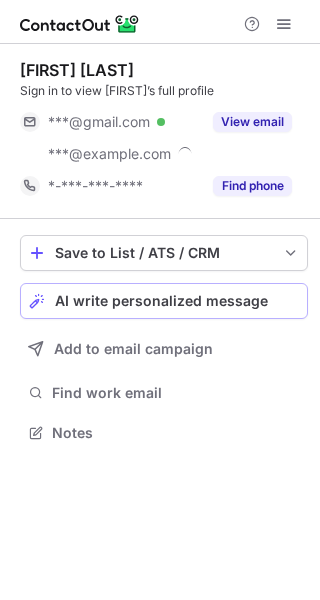 click on "Save to List / ATS / CRM List Select Lever Connect Greenhouse Connect Salesforce Connect Hubspot Connect Bullhorn Connect Zapier (100+ Applications) Connect Request a new integration AI write personalized message Add to email campaign Find work email Notes" at bounding box center (164, 341) 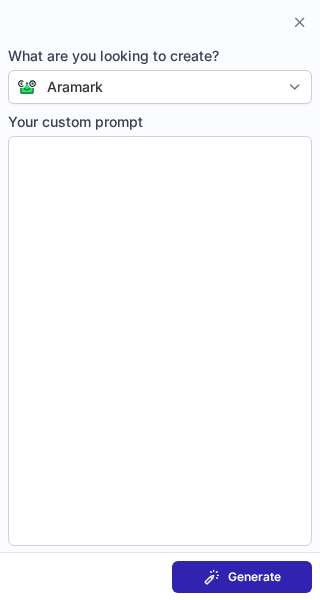 type on "**********" 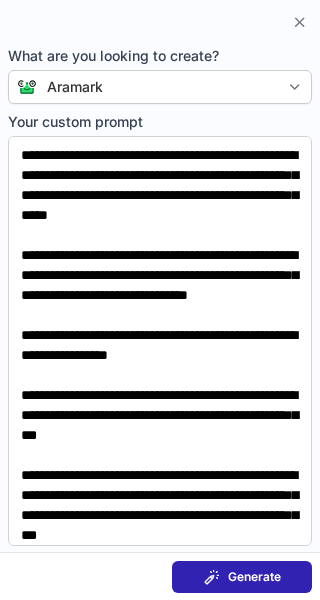 click on "Generate" at bounding box center [254, 577] 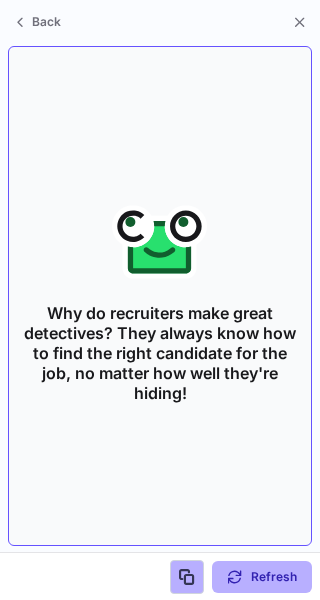 scroll, scrollTop: 386, scrollLeft: 320, axis: both 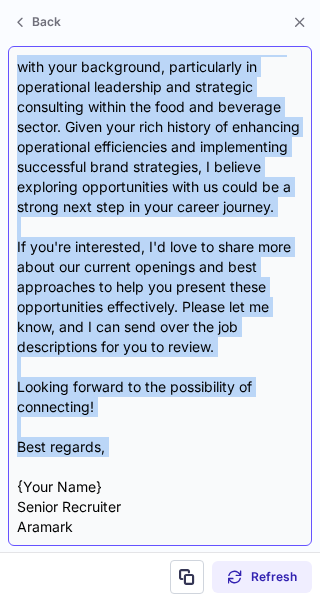 drag, startPoint x: 14, startPoint y: 144, endPoint x: 150, endPoint y: 462, distance: 345.86124 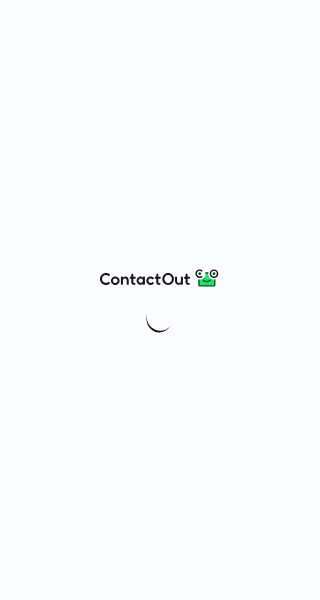 scroll, scrollTop: 0, scrollLeft: 0, axis: both 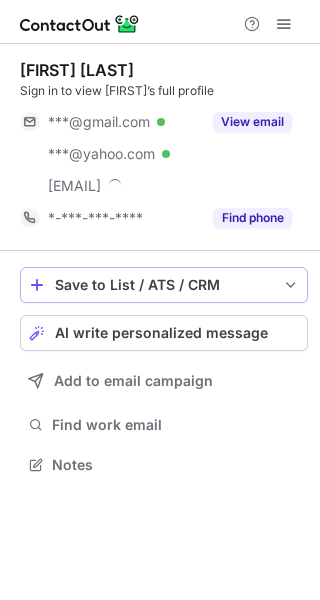 click on "Save to List / ATS / CRM" at bounding box center [164, 285] 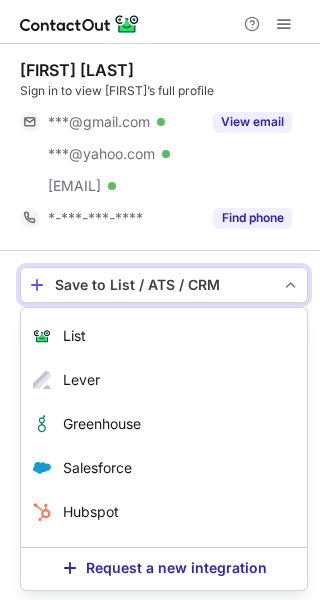 click on "Julie Mercik Sign in to view Julie’s full profile ***@gmail.com Verified ***@yahoo.com Verified ***@fox.com Verified View email *-***-***-**** Find phone" at bounding box center (164, 147) 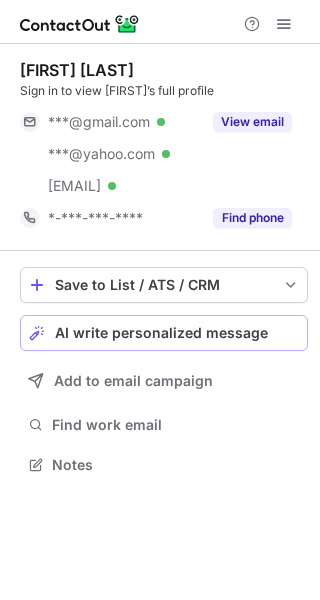 click on "AI write personalized message" at bounding box center (161, 333) 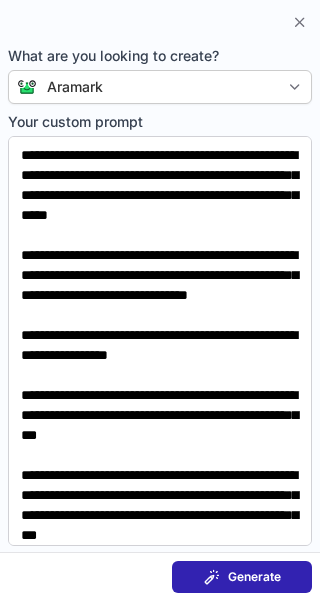 click on "Generate" at bounding box center (254, 577) 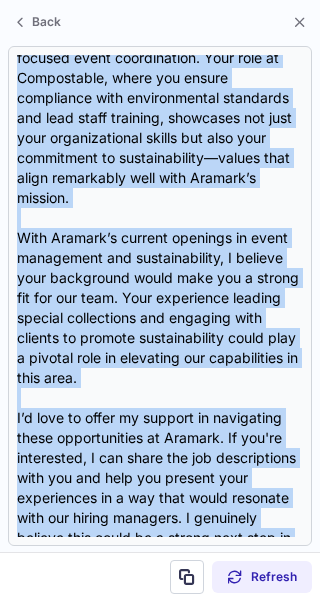 scroll, scrollTop: 436, scrollLeft: 0, axis: vertical 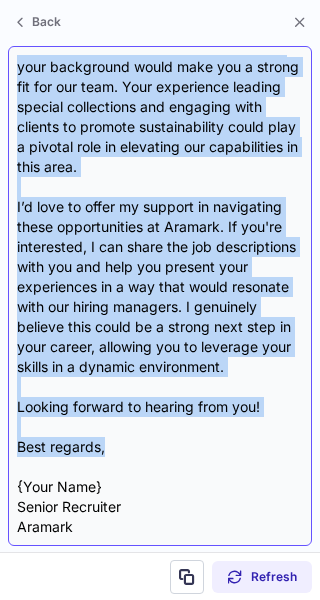 drag, startPoint x: 13, startPoint y: 147, endPoint x: 124, endPoint y: 457, distance: 329.27344 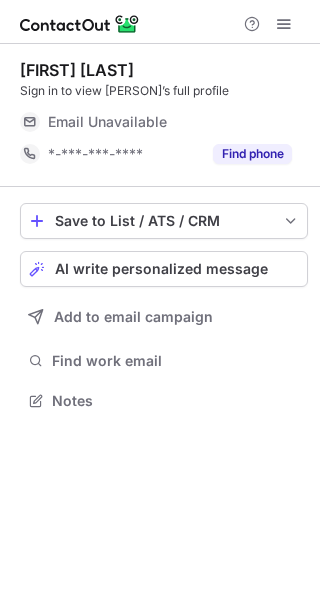 scroll, scrollTop: 0, scrollLeft: 0, axis: both 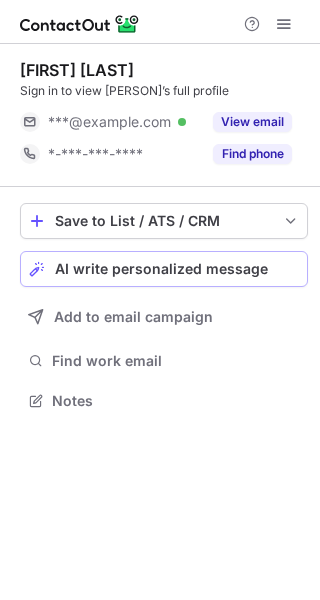 click on "AI write personalized message" at bounding box center (161, 269) 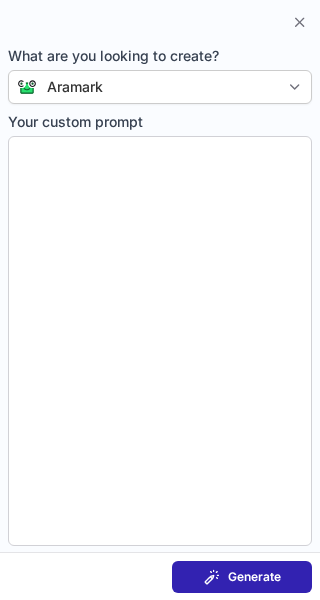 type on "**********" 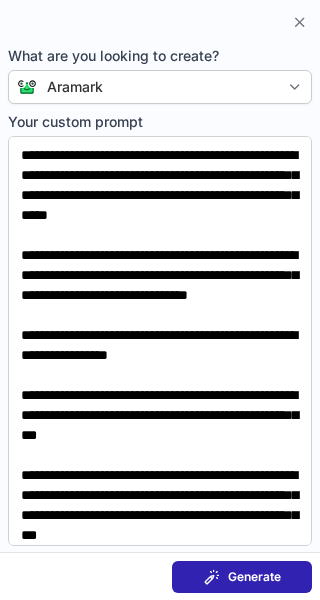 click on "Generate" at bounding box center (242, 577) 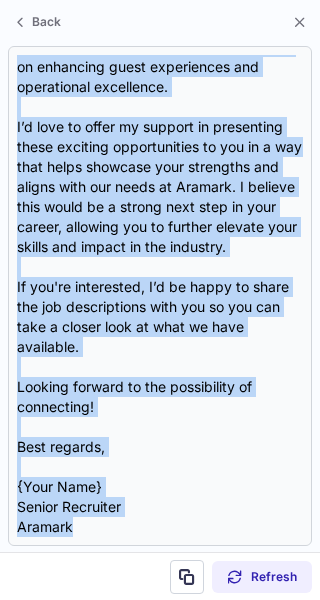 scroll, scrollTop: 596, scrollLeft: 0, axis: vertical 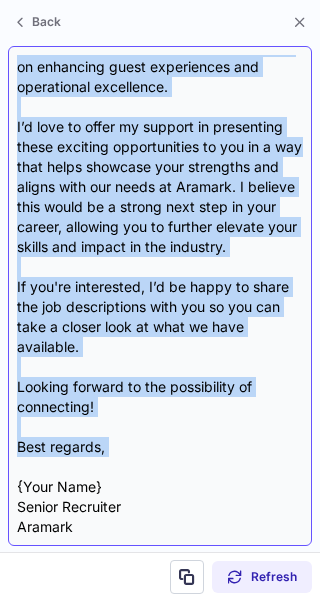 drag, startPoint x: 18, startPoint y: 147, endPoint x: 102, endPoint y: 466, distance: 329.8742 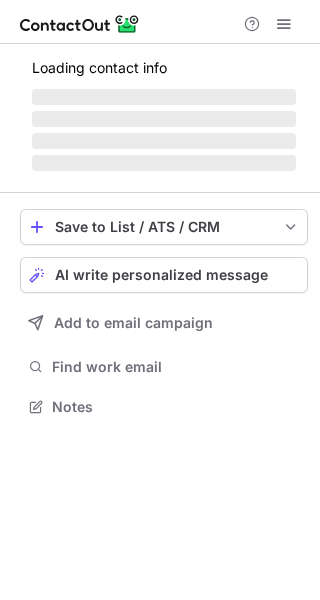 scroll, scrollTop: 0, scrollLeft: 0, axis: both 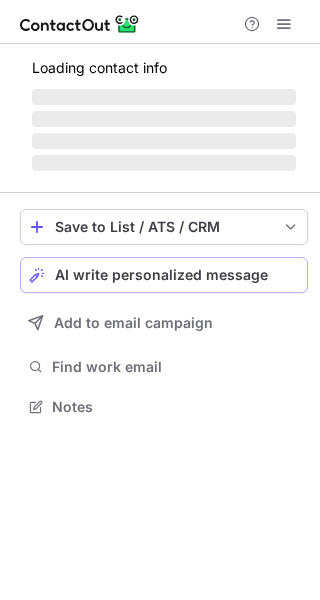 click on "AI write personalized message" at bounding box center (161, 275) 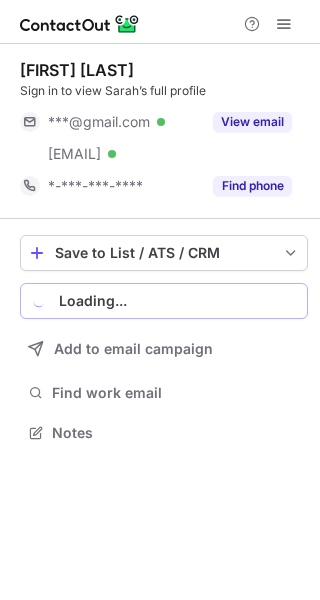 scroll, scrollTop: 9, scrollLeft: 9, axis: both 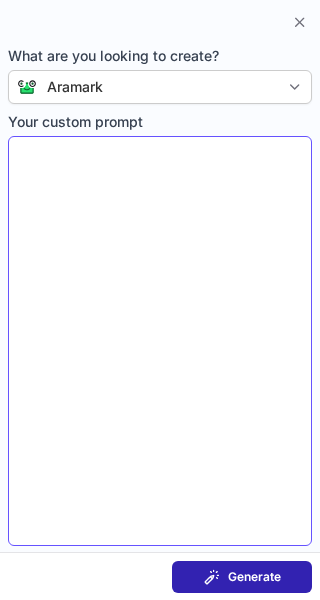 type on "**********" 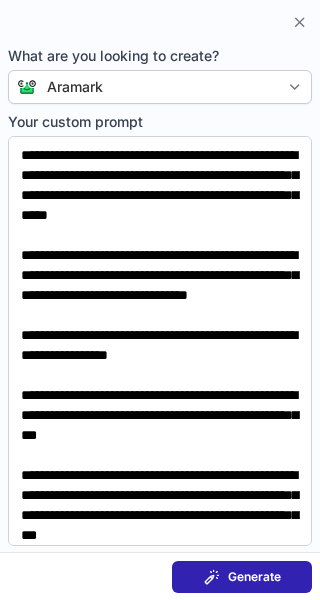 click at bounding box center (212, 577) 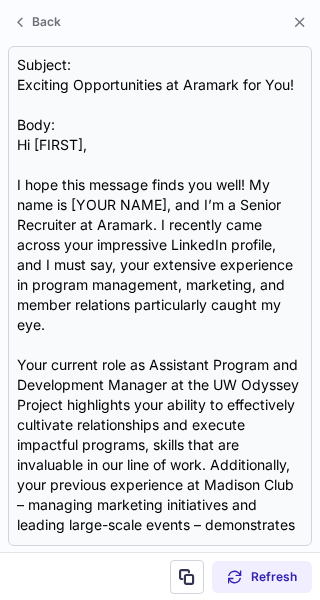 click on "Refresh" at bounding box center [160, 576] 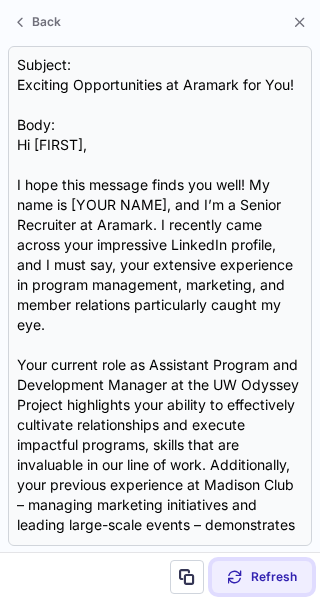click on "Refresh" at bounding box center (262, 577) 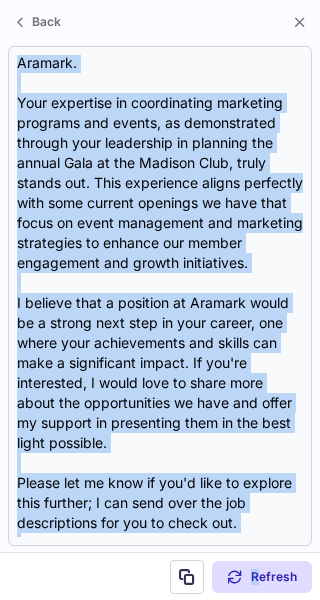 scroll, scrollTop: 497, scrollLeft: 0, axis: vertical 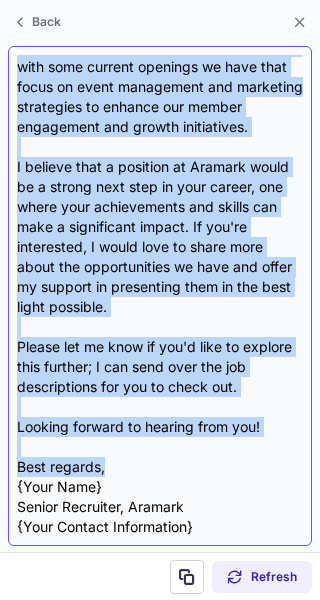 drag, startPoint x: 11, startPoint y: 140, endPoint x: 176, endPoint y: 474, distance: 372.53323 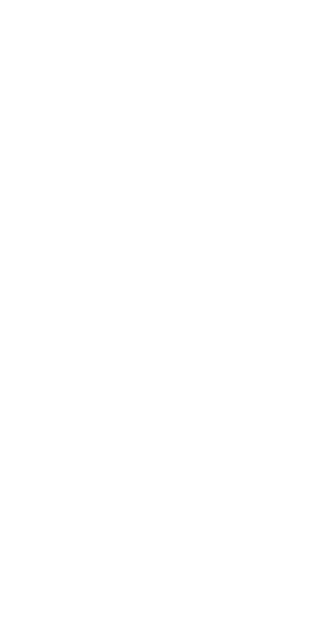 scroll, scrollTop: 0, scrollLeft: 0, axis: both 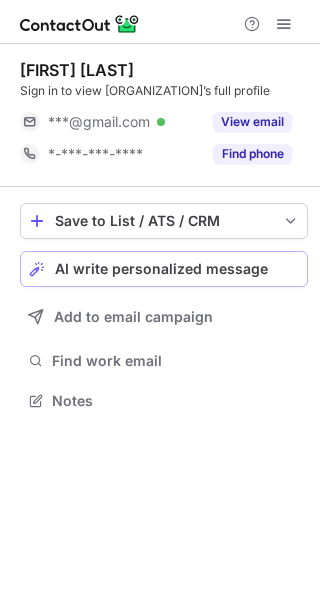 click on "AI write personalized message" at bounding box center [161, 269] 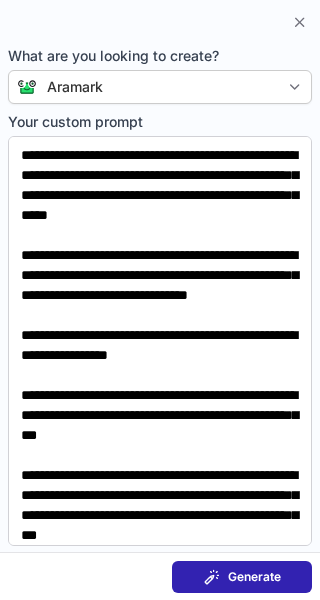 click on "Generate" at bounding box center [242, 577] 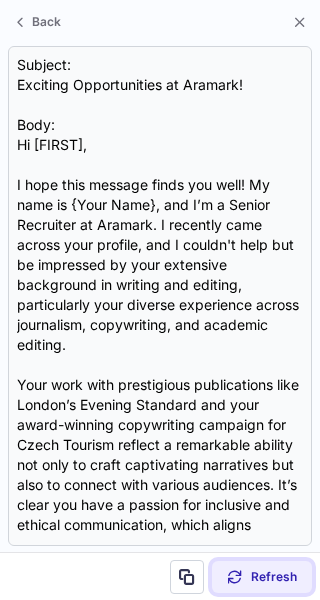 click on "Refresh" at bounding box center (274, 577) 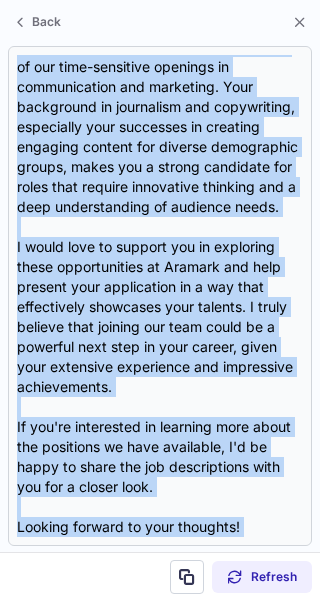 scroll, scrollTop: 697, scrollLeft: 0, axis: vertical 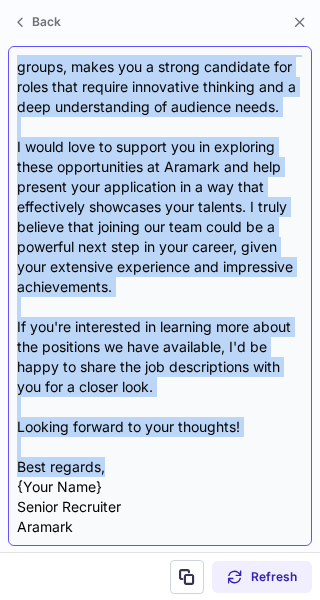 drag, startPoint x: 10, startPoint y: 149, endPoint x: 174, endPoint y: 461, distance: 352.47696 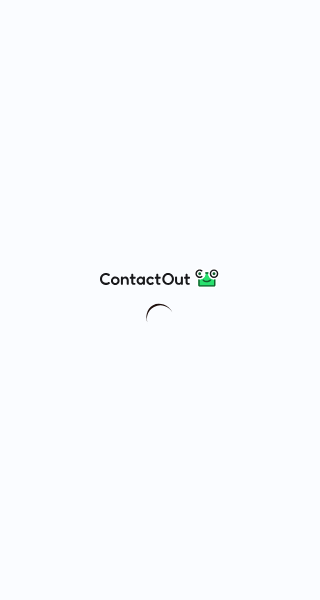 scroll, scrollTop: 0, scrollLeft: 0, axis: both 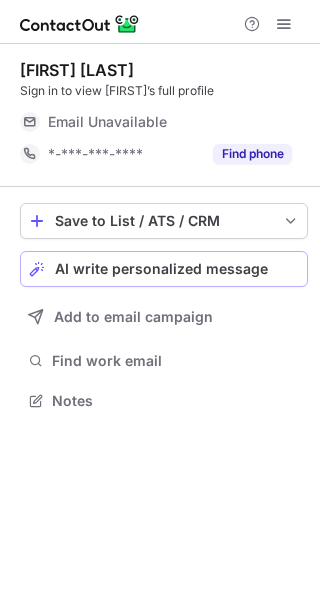 click on "AI write personalized message" at bounding box center (161, 269) 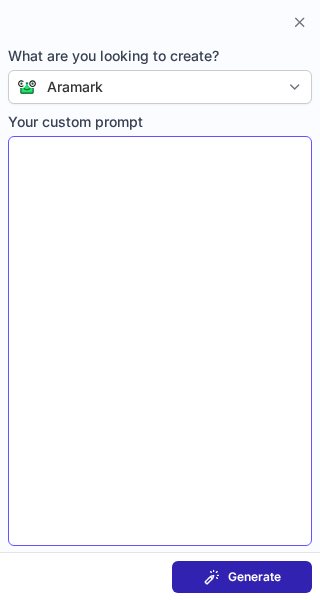 type on "**********" 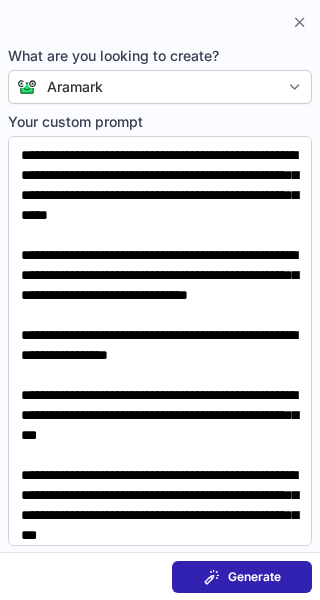 click at bounding box center [212, 577] 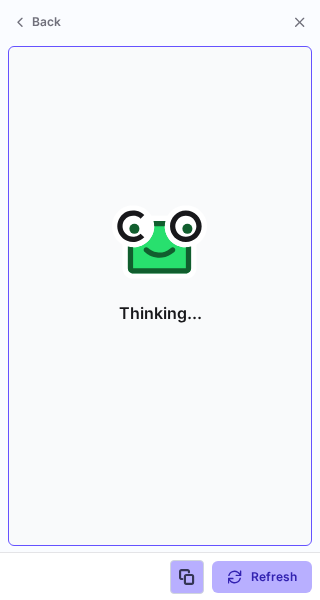 scroll, scrollTop: 354, scrollLeft: 320, axis: both 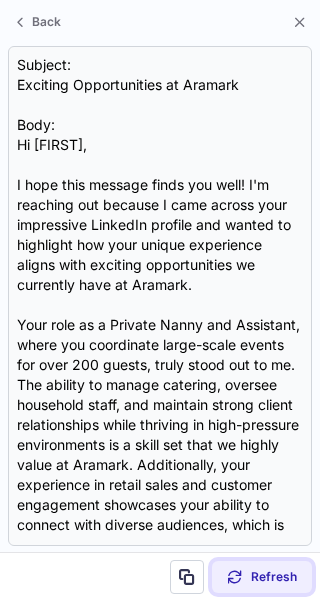 click on "Refresh" at bounding box center (274, 577) 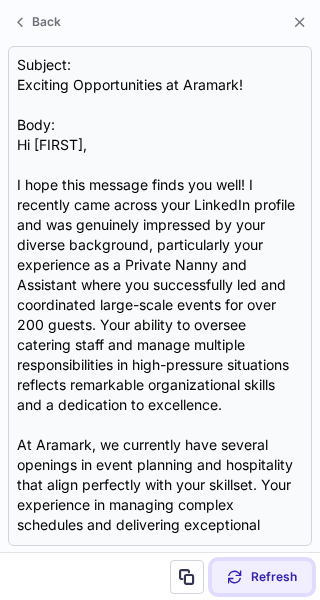 click on "Refresh" at bounding box center (274, 577) 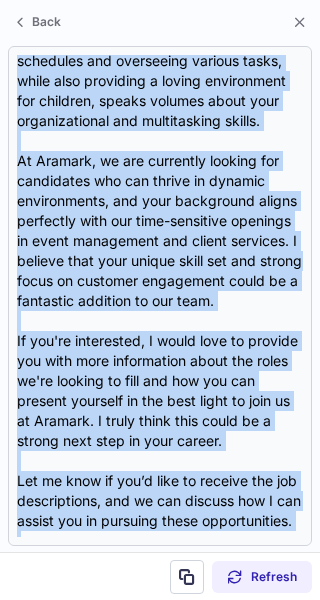scroll, scrollTop: 477, scrollLeft: 0, axis: vertical 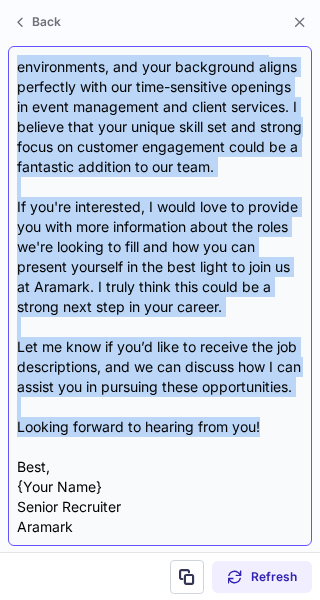drag, startPoint x: 14, startPoint y: 143, endPoint x: 276, endPoint y: 424, distance: 384.19397 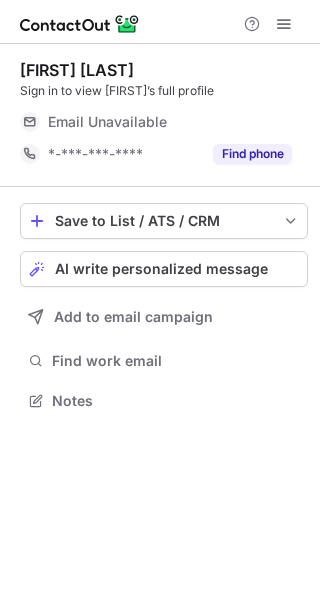 scroll, scrollTop: 0, scrollLeft: 0, axis: both 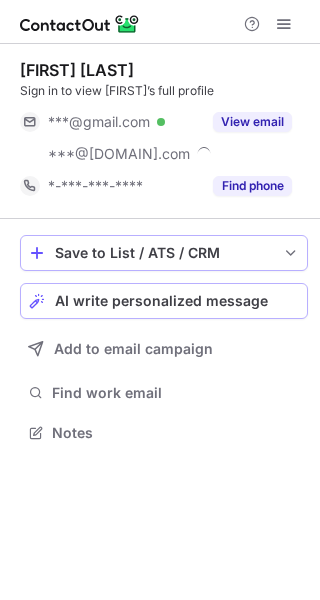 click on "Save to List / ATS / CRM" at bounding box center [164, 253] 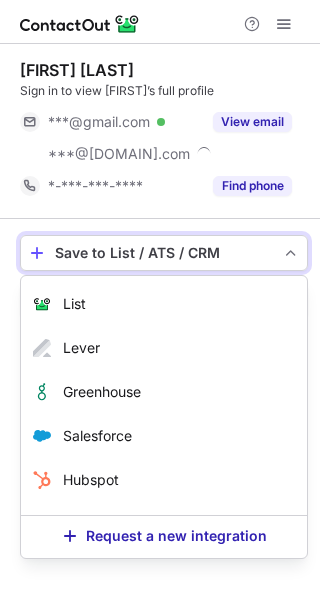 click on "Save to List / ATS / CRM List Select Lever Connect Greenhouse Connect Salesforce Connect Hubspot Connect Bullhorn Connect Zapier (100+ Applications) Connect Request a new integration AI write personalized message Add to email campaign Find work email Notes" at bounding box center (164, 341) 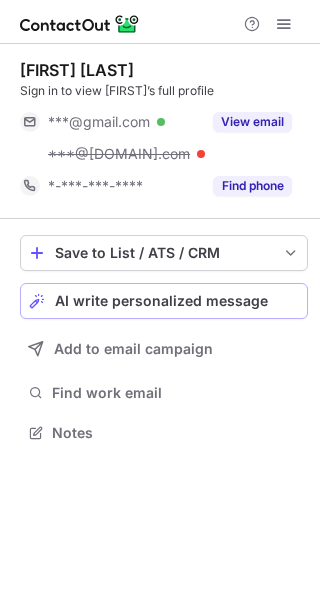 click on "AI write personalized message" at bounding box center (161, 301) 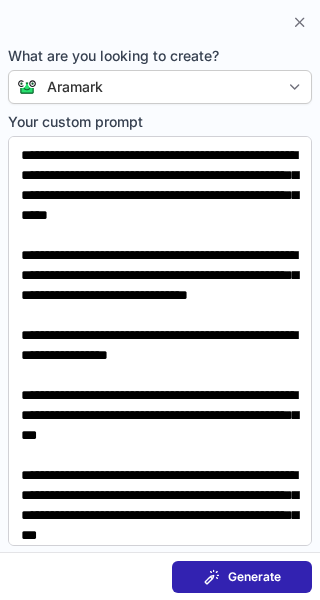 click on "Generate" at bounding box center (254, 577) 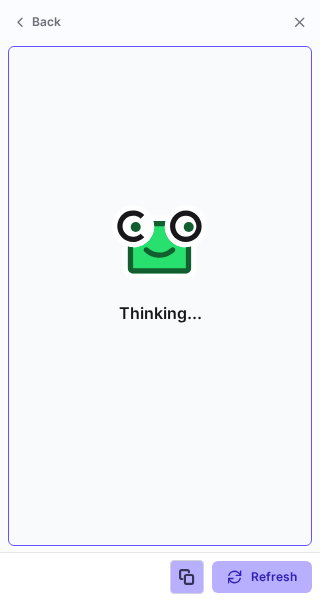 scroll, scrollTop: 386, scrollLeft: 320, axis: both 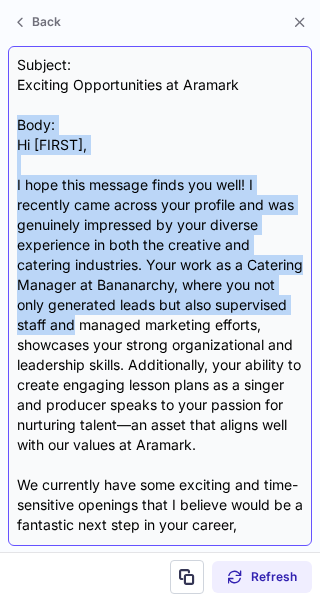 drag, startPoint x: 10, startPoint y: 134, endPoint x: 149, endPoint y: 316, distance: 229.00873 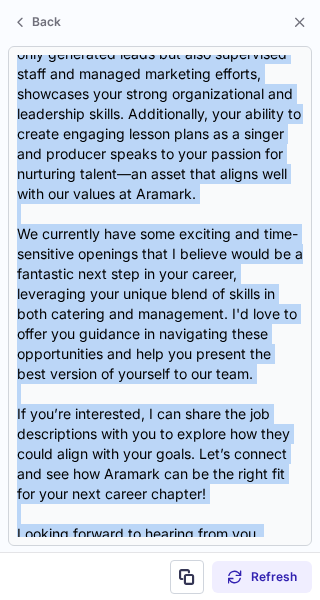 scroll, scrollTop: 396, scrollLeft: 0, axis: vertical 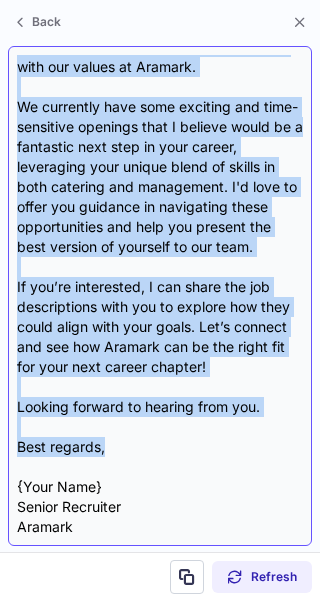 drag, startPoint x: 14, startPoint y: 139, endPoint x: 116, endPoint y: 441, distance: 318.7601 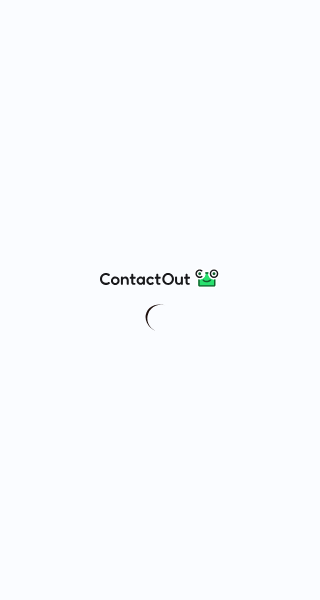scroll, scrollTop: 0, scrollLeft: 0, axis: both 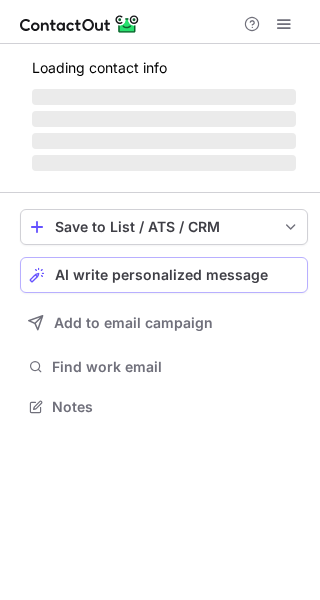 click on "AI write personalized message" at bounding box center (161, 275) 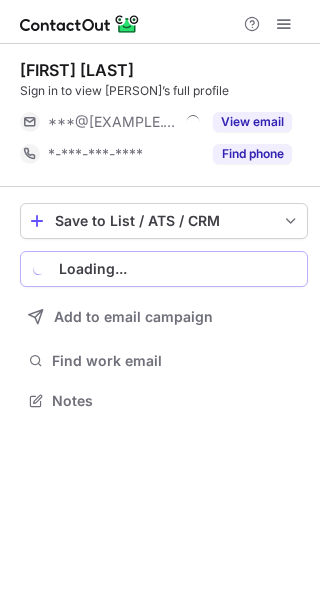 scroll, scrollTop: 386, scrollLeft: 320, axis: both 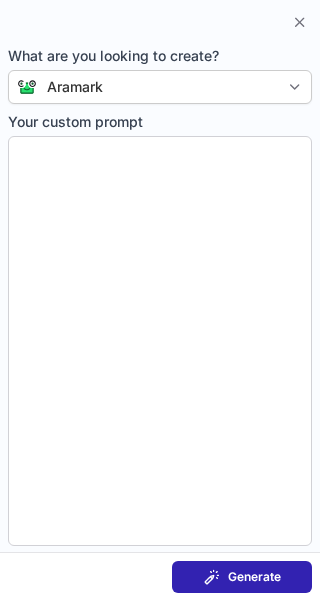 type on "**********" 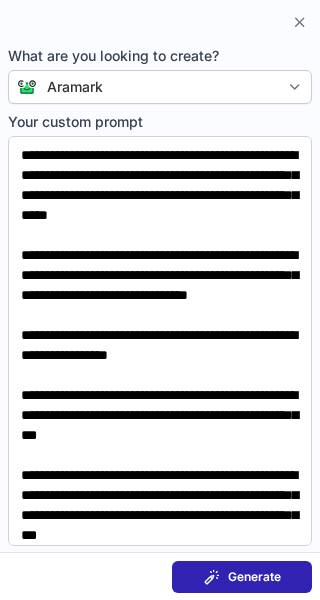 click on "Generate" at bounding box center [242, 577] 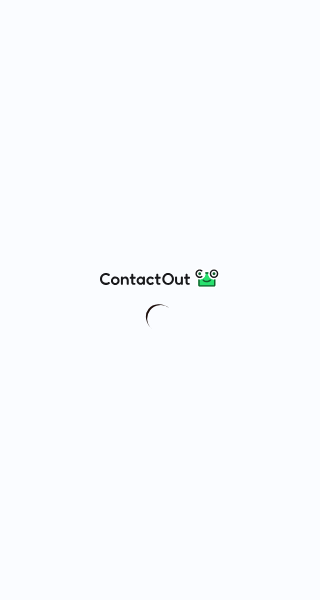 scroll, scrollTop: 0, scrollLeft: 0, axis: both 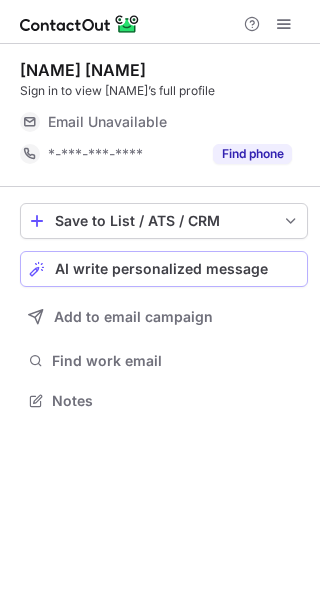 click on "AI write personalized message" at bounding box center [164, 269] 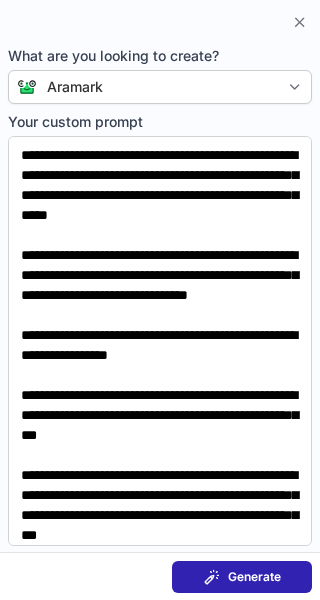 click at bounding box center [212, 577] 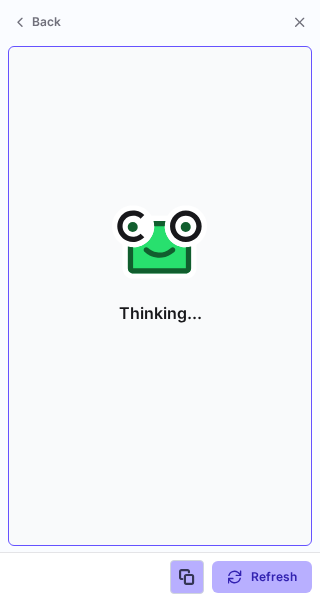 scroll, scrollTop: 354, scrollLeft: 320, axis: both 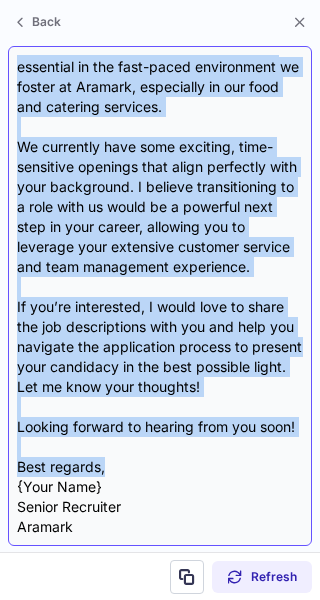 drag, startPoint x: 11, startPoint y: 164, endPoint x: 137, endPoint y: 468, distance: 329.07748 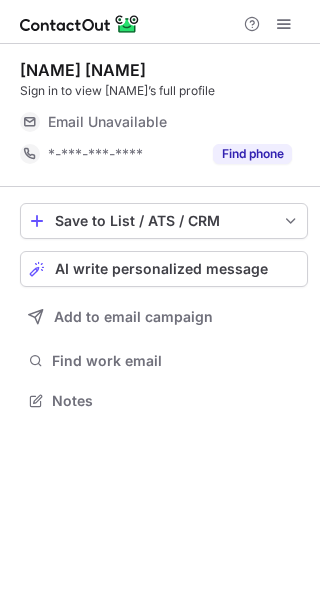 scroll, scrollTop: 0, scrollLeft: 0, axis: both 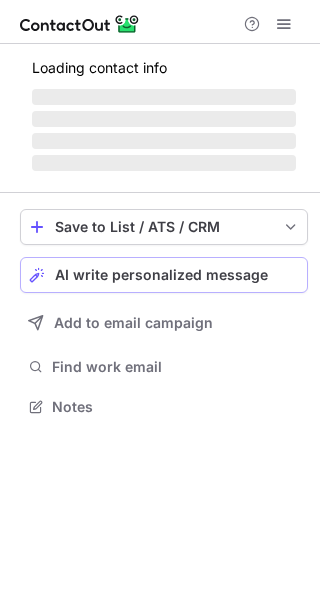 click on "AI write personalized message" at bounding box center [164, 275] 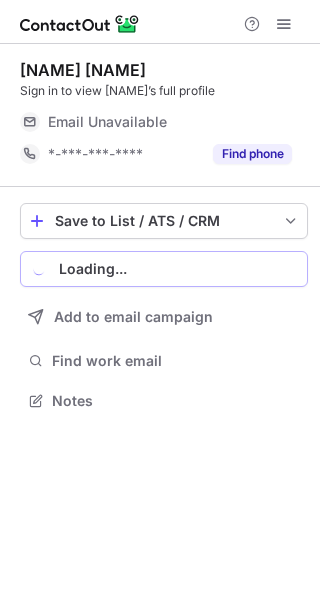 scroll, scrollTop: 386, scrollLeft: 320, axis: both 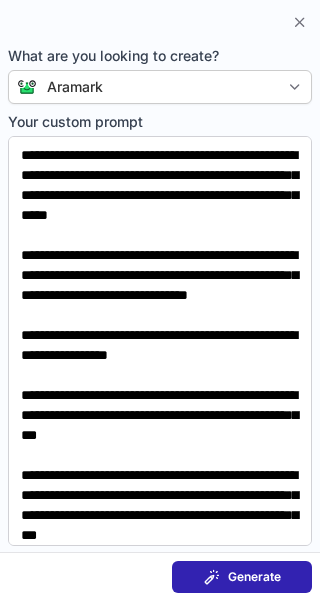 click on "Generate" at bounding box center (254, 577) 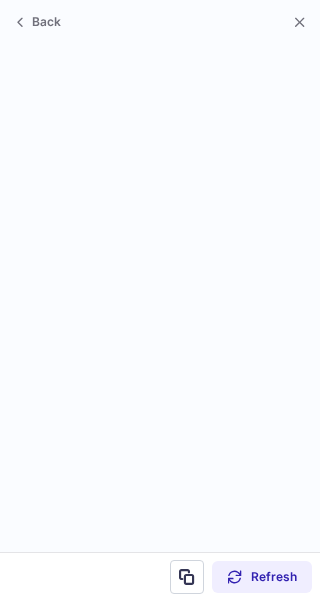 scroll, scrollTop: 354, scrollLeft: 320, axis: both 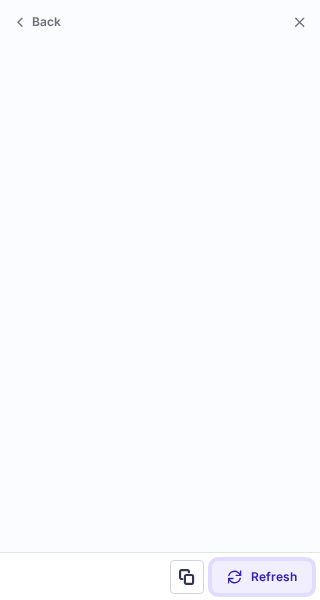 click on "Refresh" at bounding box center [262, 577] 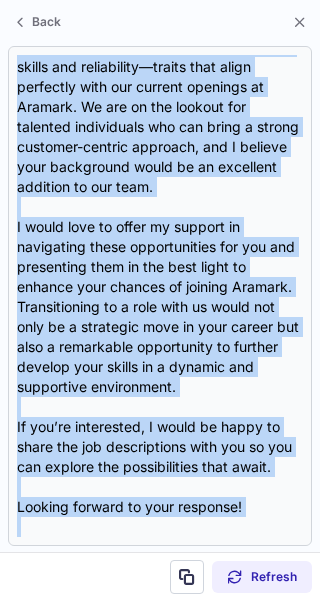 scroll, scrollTop: 497, scrollLeft: 0, axis: vertical 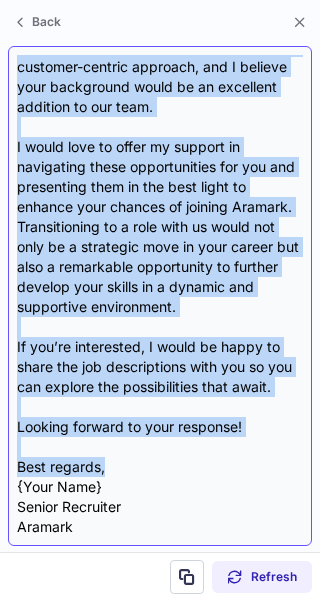 drag, startPoint x: 13, startPoint y: 140, endPoint x: 150, endPoint y: 466, distance: 353.61703 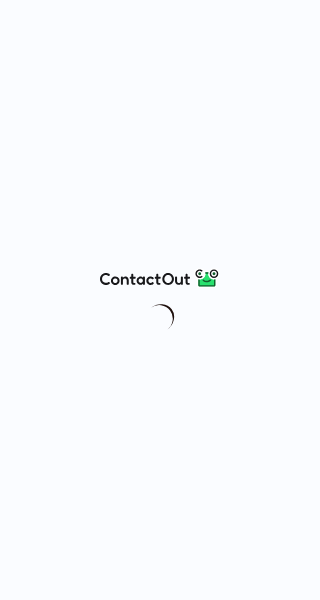 scroll, scrollTop: 0, scrollLeft: 0, axis: both 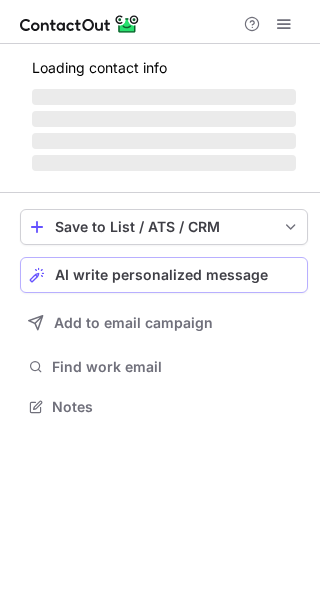 click on "AI write personalized message" at bounding box center (161, 275) 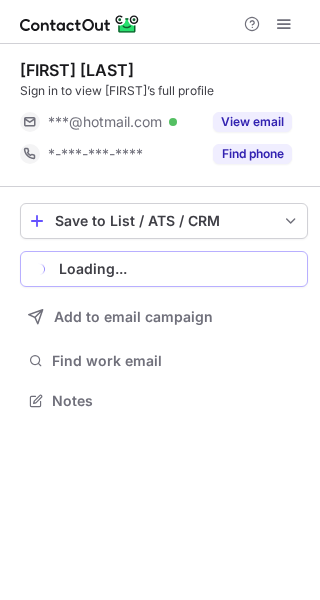 scroll, scrollTop: 386, scrollLeft: 320, axis: both 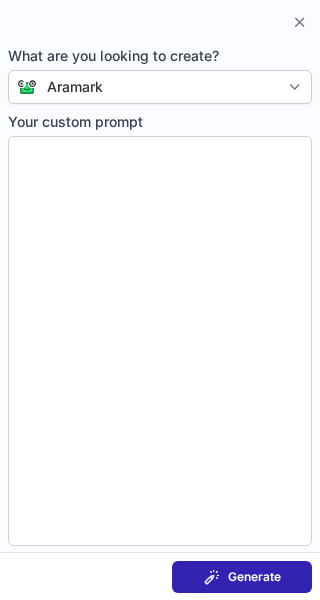 type on "**********" 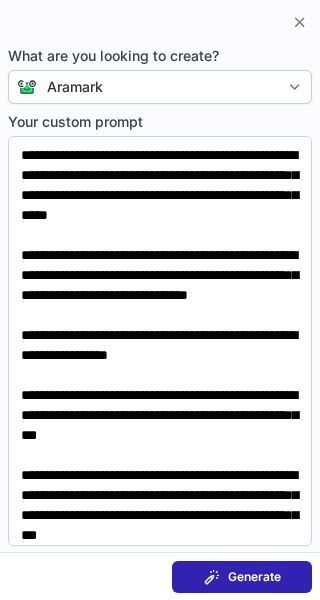 click on "Generate" at bounding box center [254, 577] 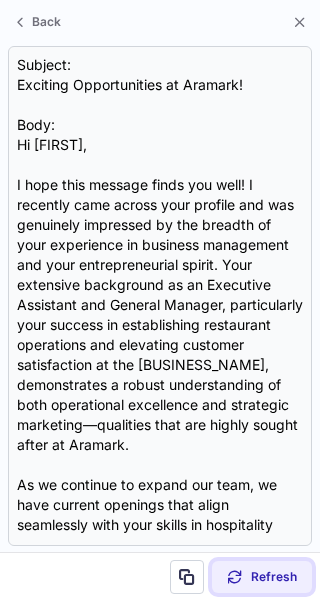click on "Refresh" at bounding box center [262, 577] 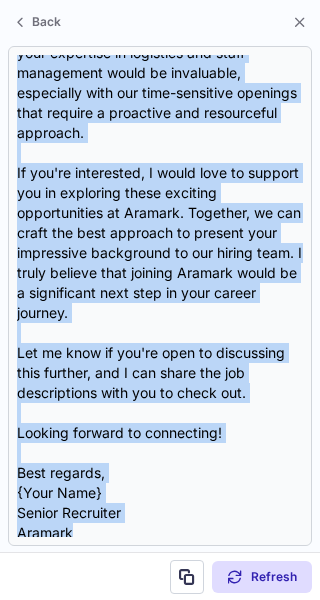 scroll, scrollTop: 536, scrollLeft: 0, axis: vertical 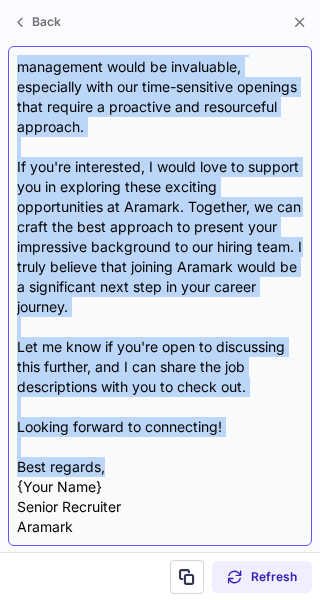 drag, startPoint x: 19, startPoint y: 143, endPoint x: 150, endPoint y: 467, distance: 349.48105 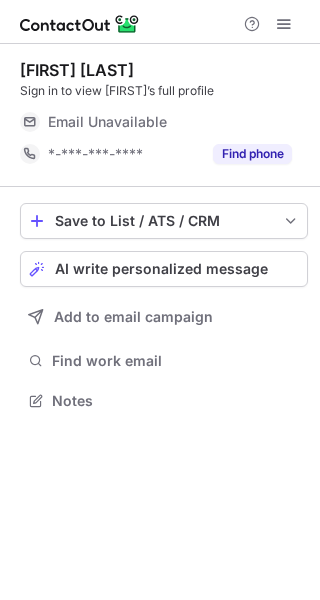 scroll, scrollTop: 0, scrollLeft: 0, axis: both 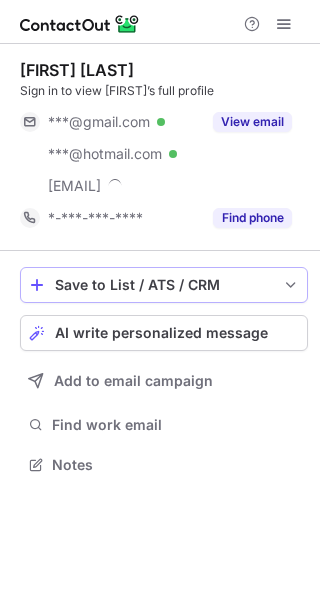click on "Save to List / ATS / CRM" at bounding box center [164, 285] 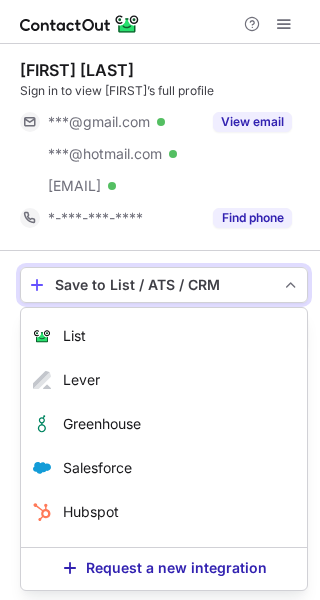 click on "[FIRST] [LAST] Sign in to view [FIRST]’s full profile [EMAIL] Verified [EMAIL] Verified [EMAIL] Verified View email [PHONE] Find phone" at bounding box center [164, 147] 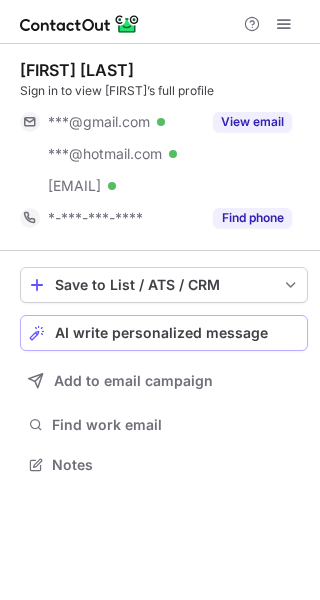click on "AI write personalized message" at bounding box center (161, 333) 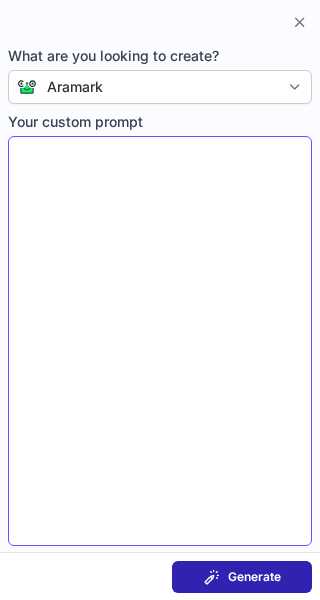 type on "**********" 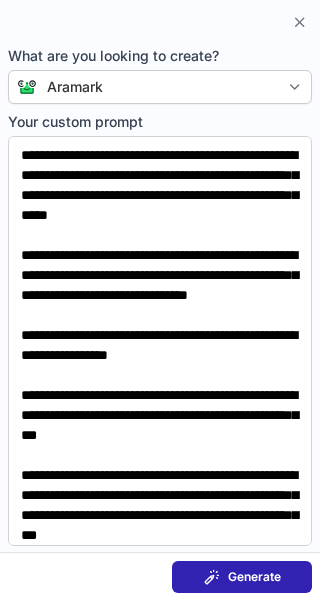 click on "Generate" at bounding box center (242, 577) 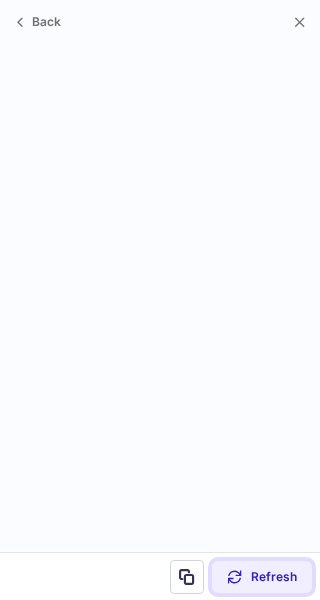 click on "Refresh" at bounding box center (262, 577) 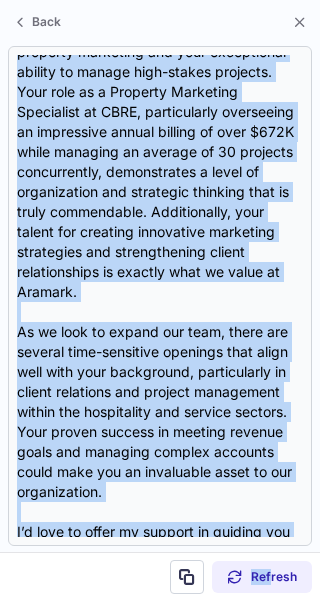 scroll, scrollTop: 576, scrollLeft: 0, axis: vertical 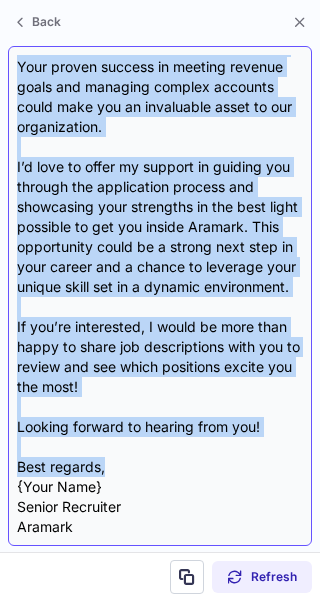 drag, startPoint x: 12, startPoint y: 148, endPoint x: 170, endPoint y: 477, distance: 364.9726 